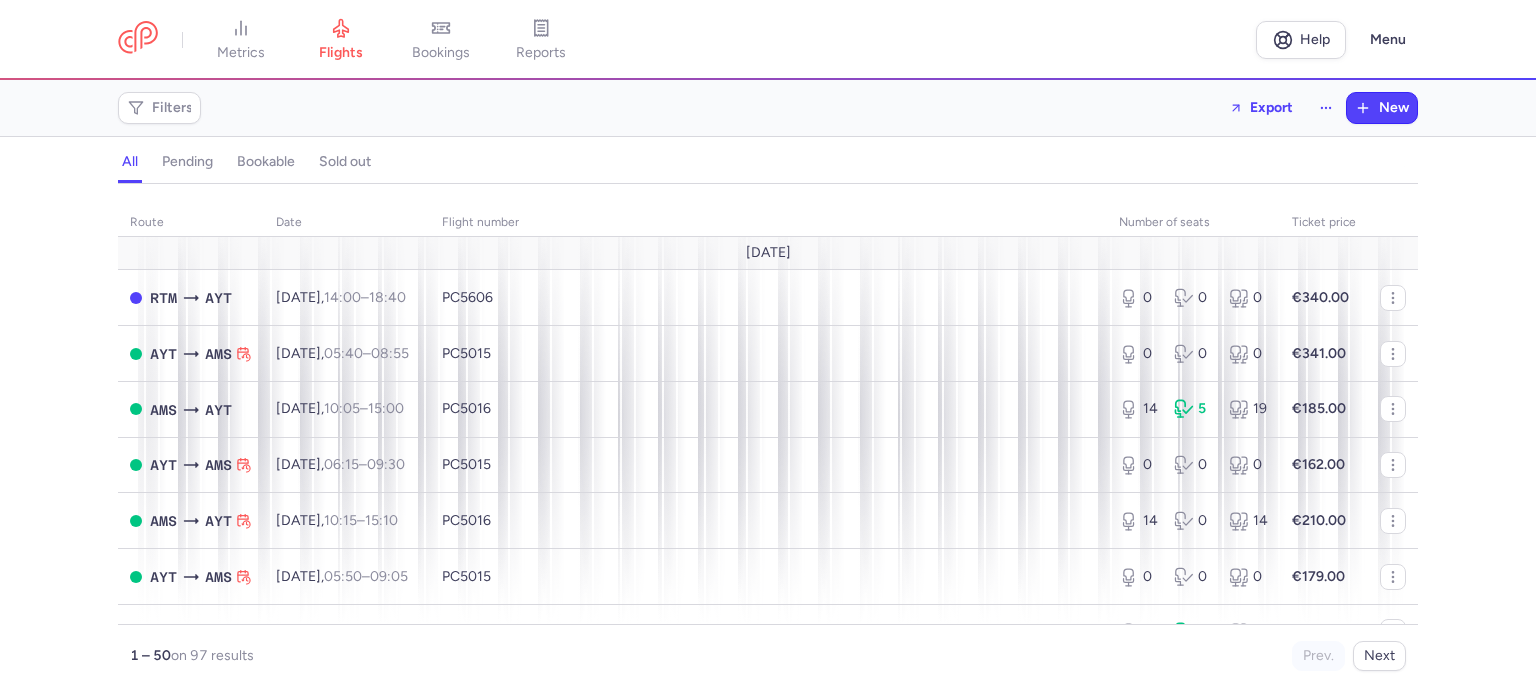 scroll, scrollTop: 0, scrollLeft: 0, axis: both 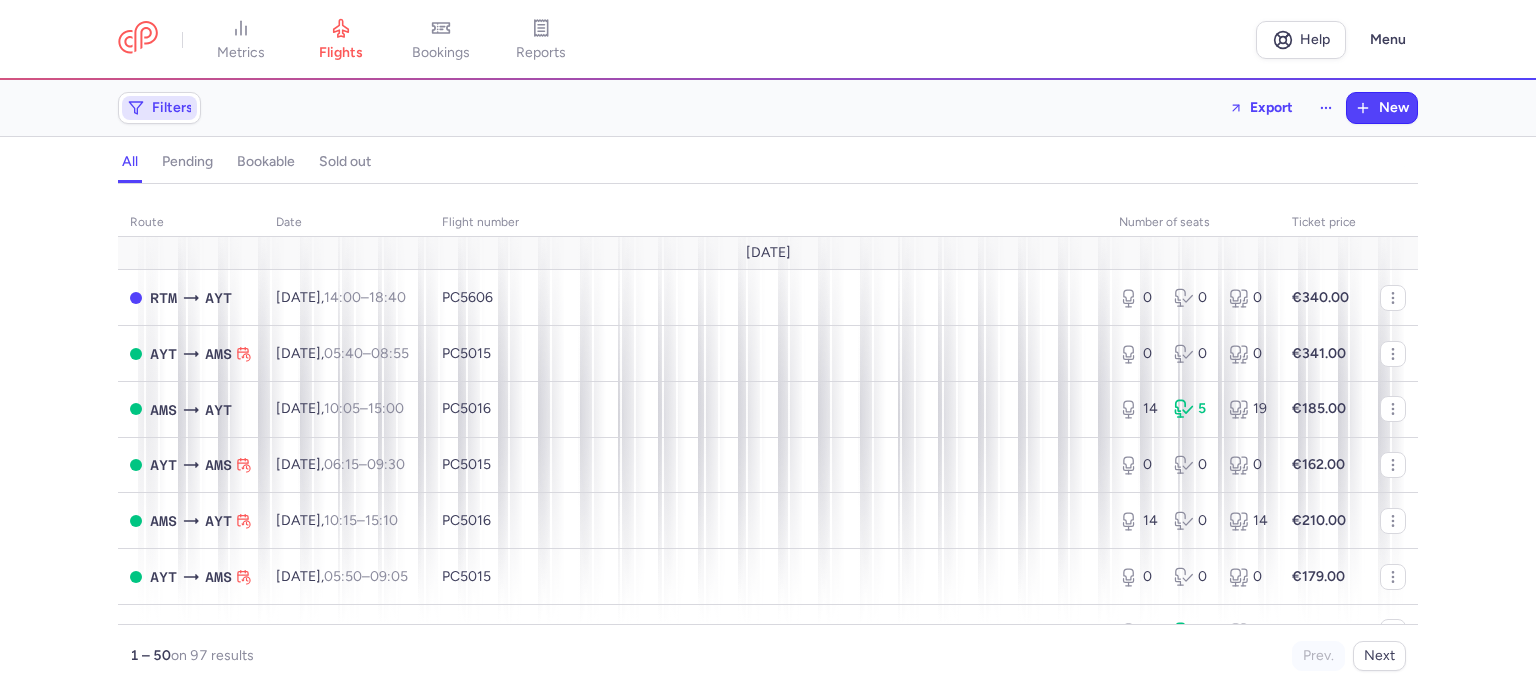 click on "Filters" at bounding box center [172, 108] 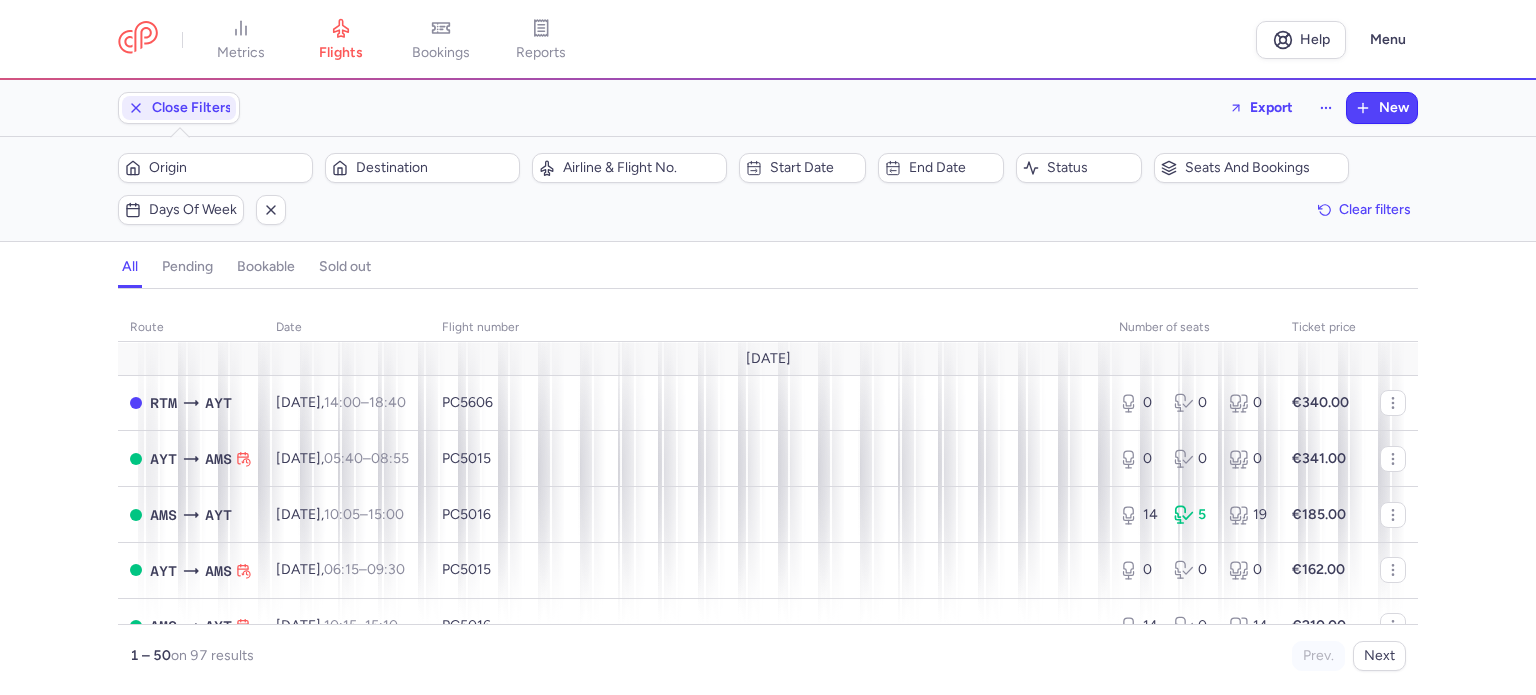 scroll, scrollTop: 0, scrollLeft: 0, axis: both 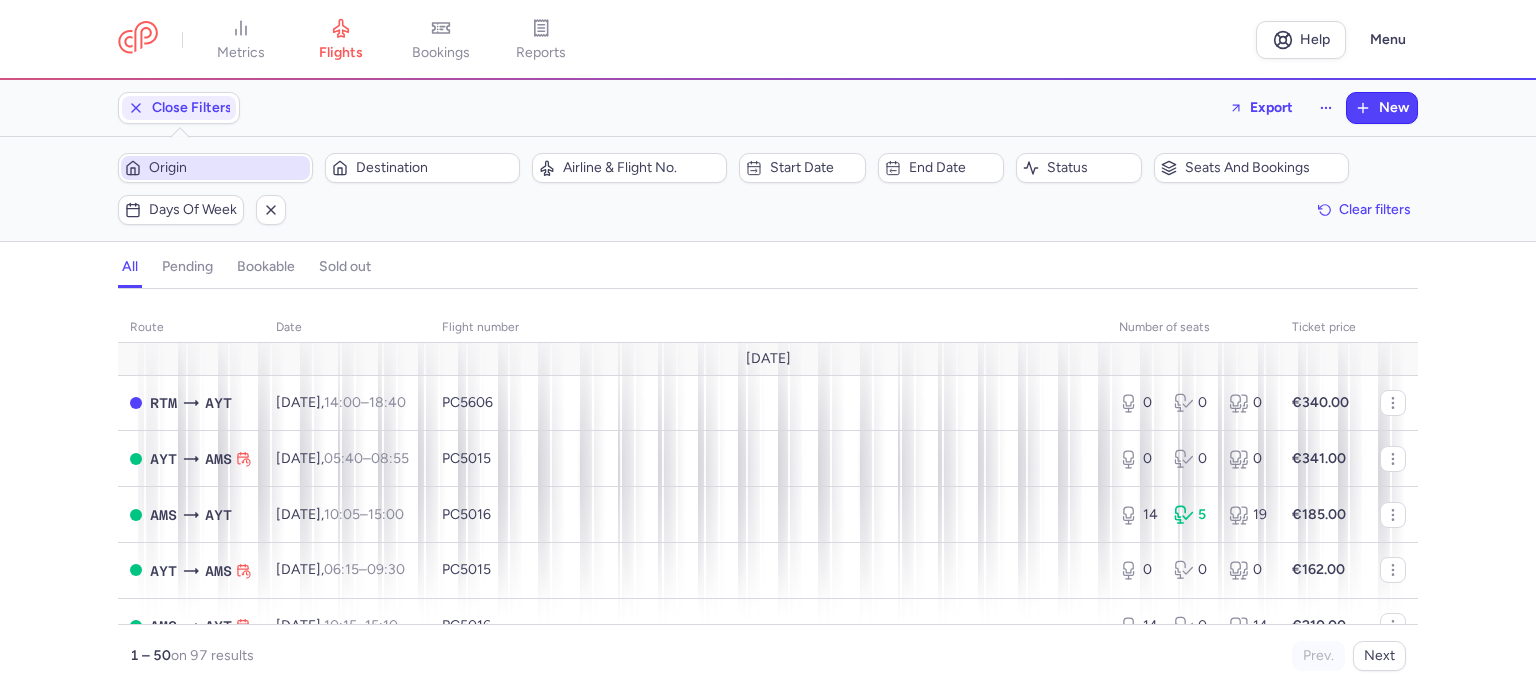 click on "Origin" at bounding box center (227, 168) 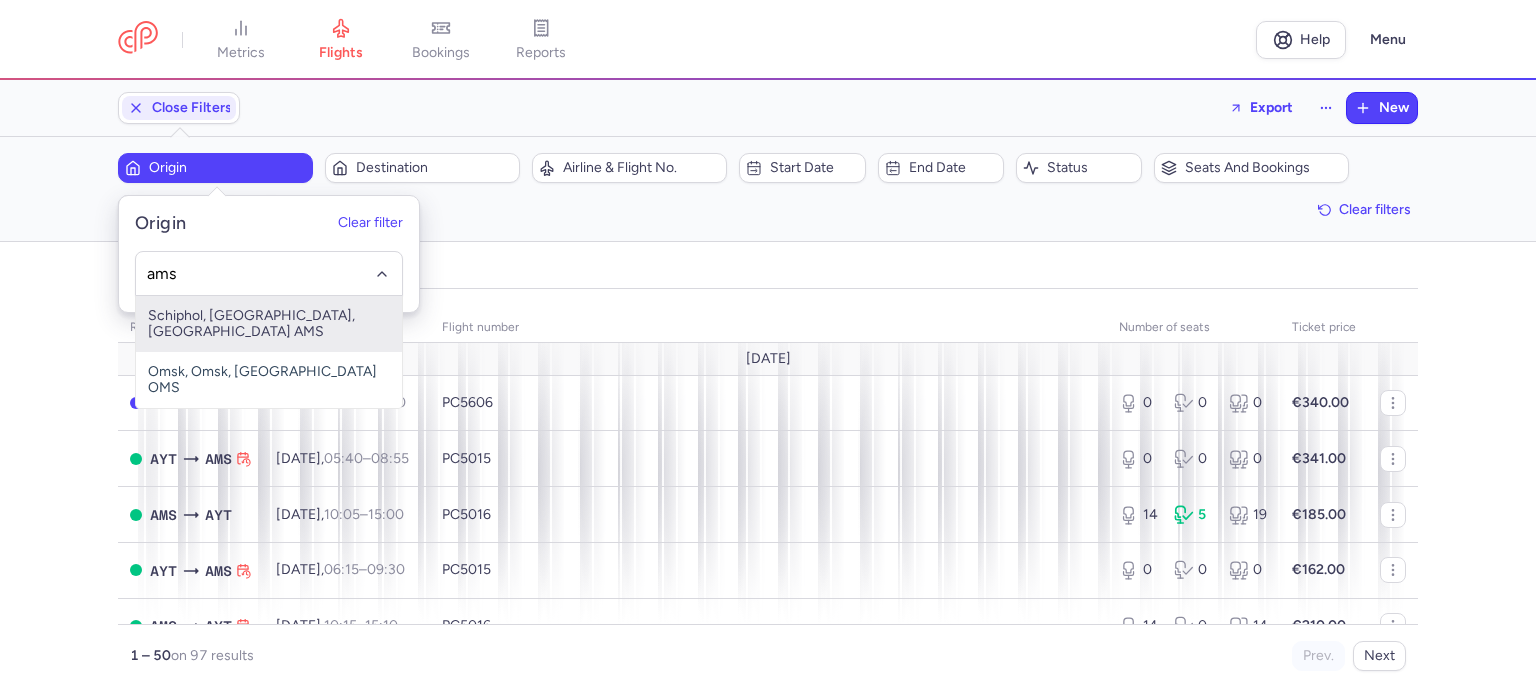 type on "ams" 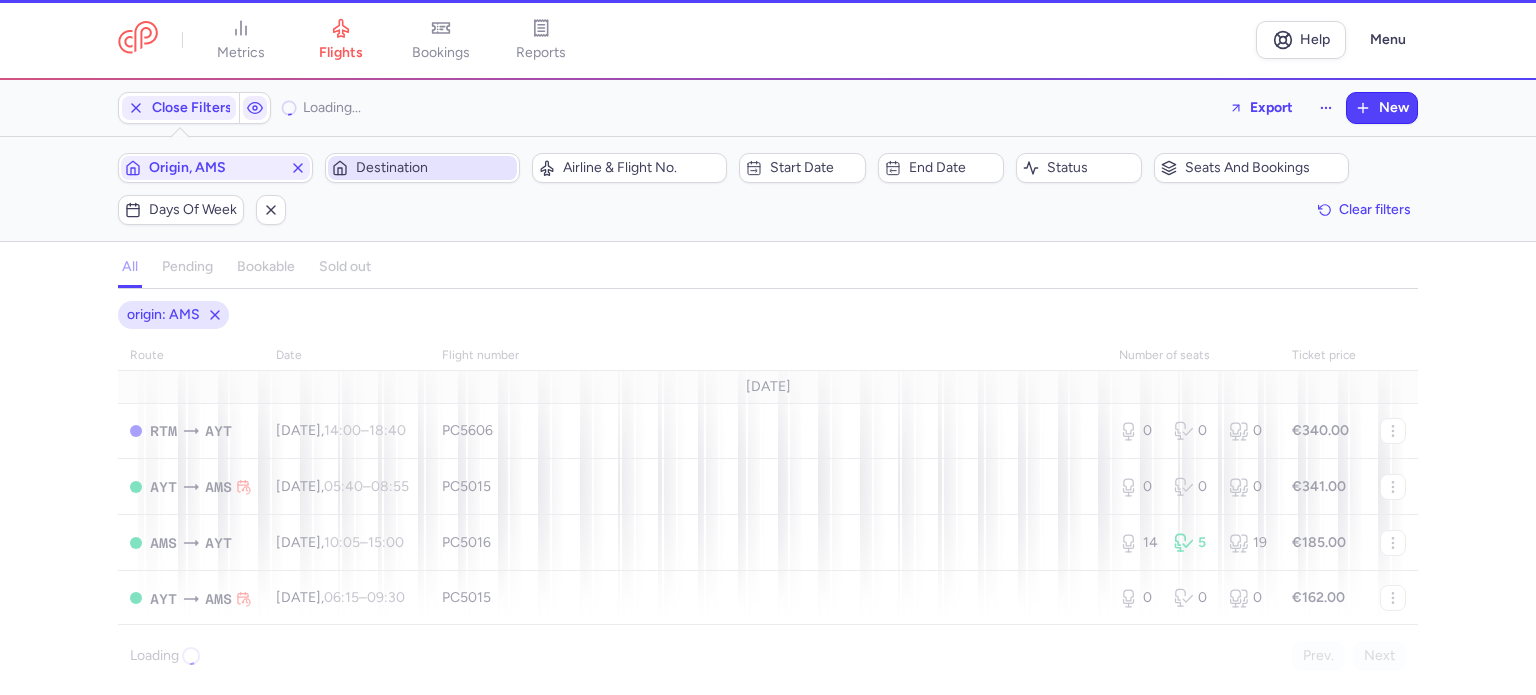 click on "Destination" at bounding box center [434, 168] 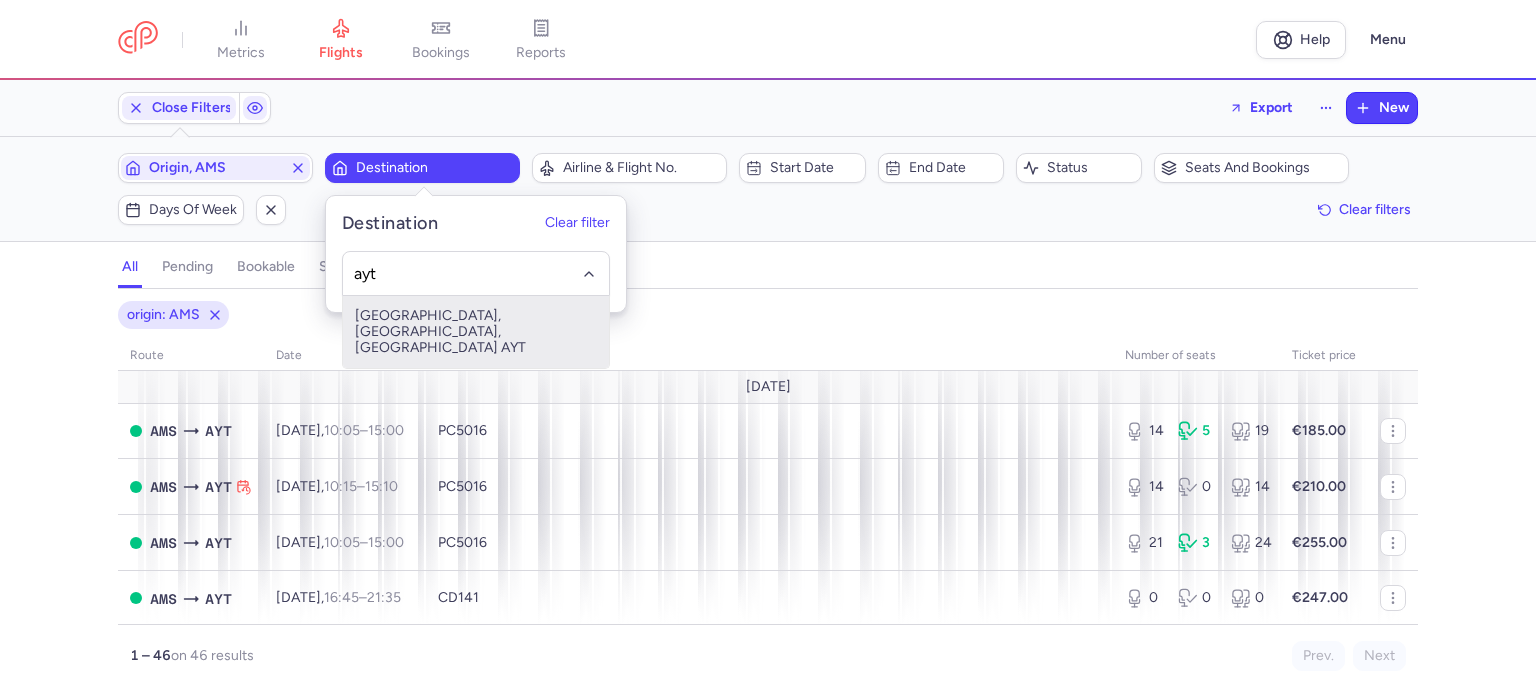 click on "Antalya, Antalya, Turkey AYT" at bounding box center [476, 332] 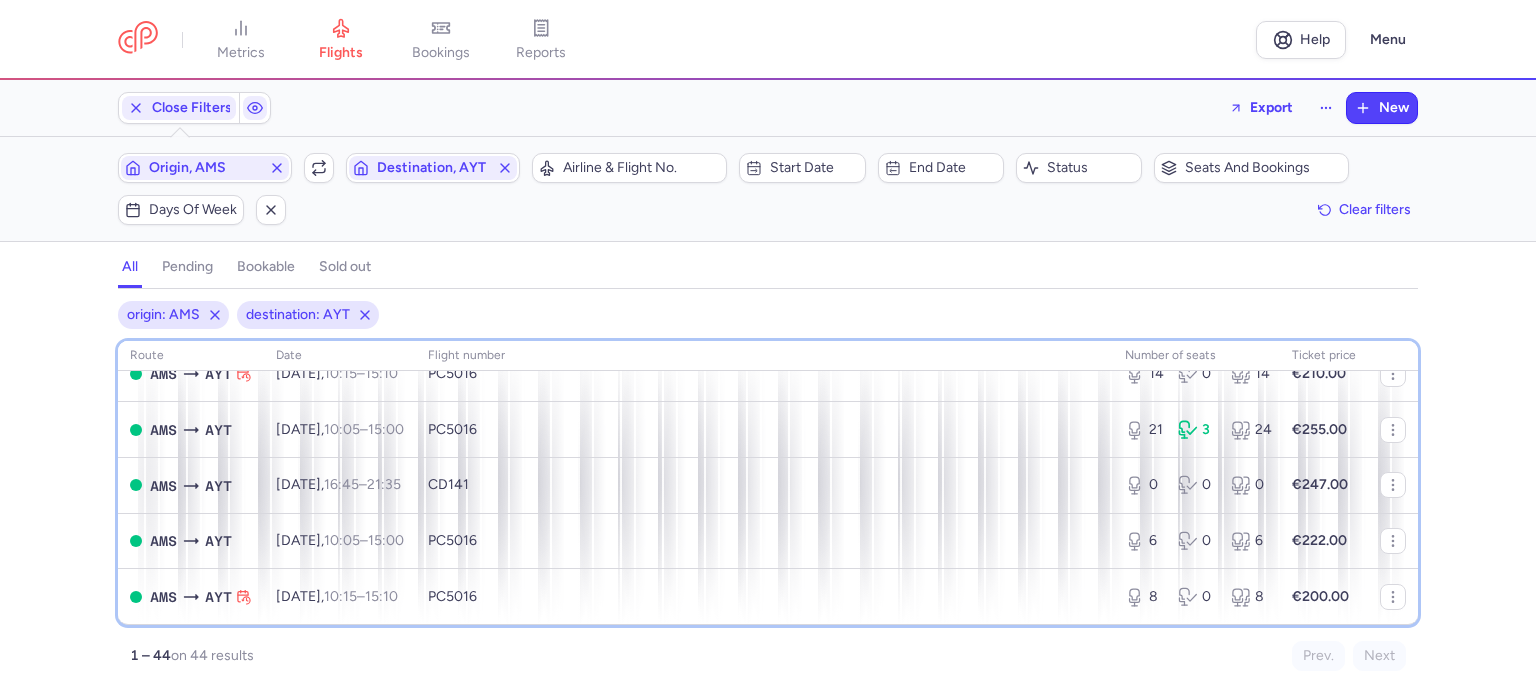 scroll, scrollTop: 148, scrollLeft: 0, axis: vertical 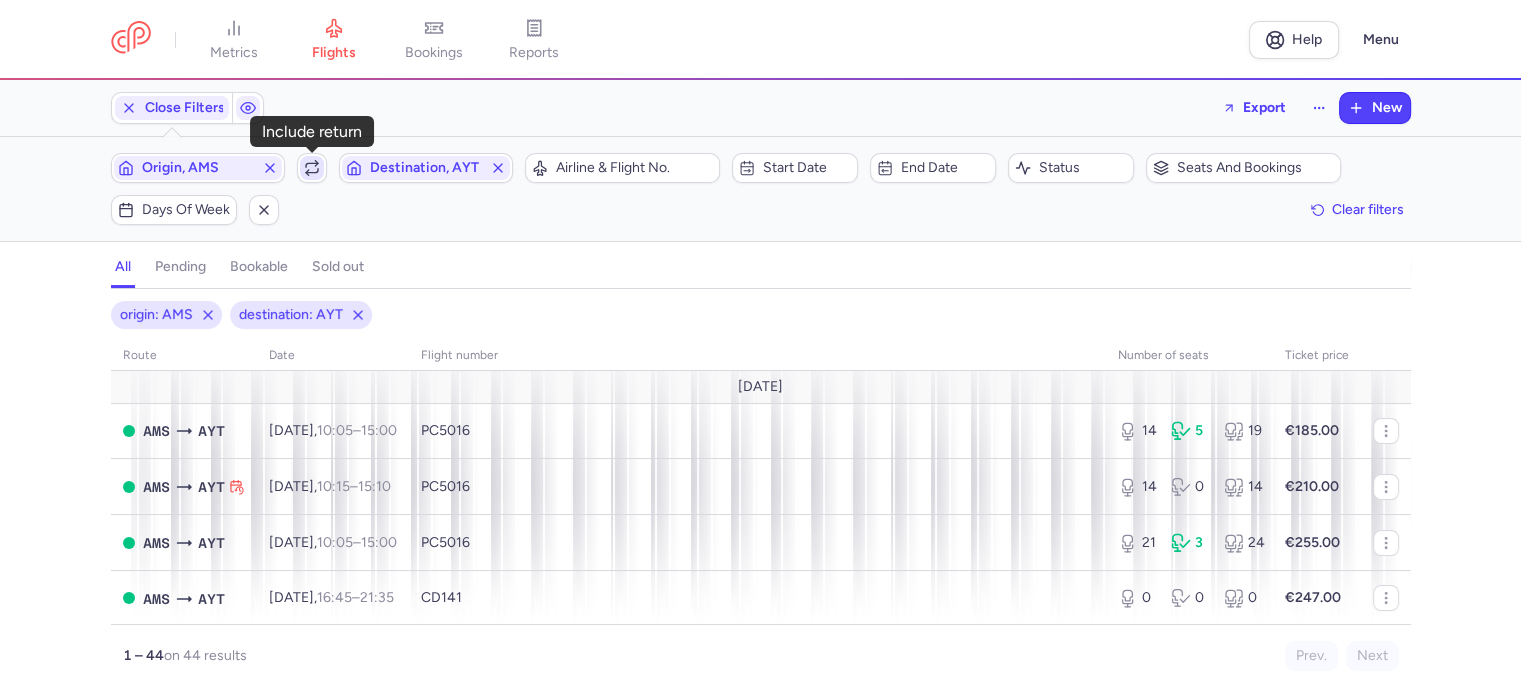 click 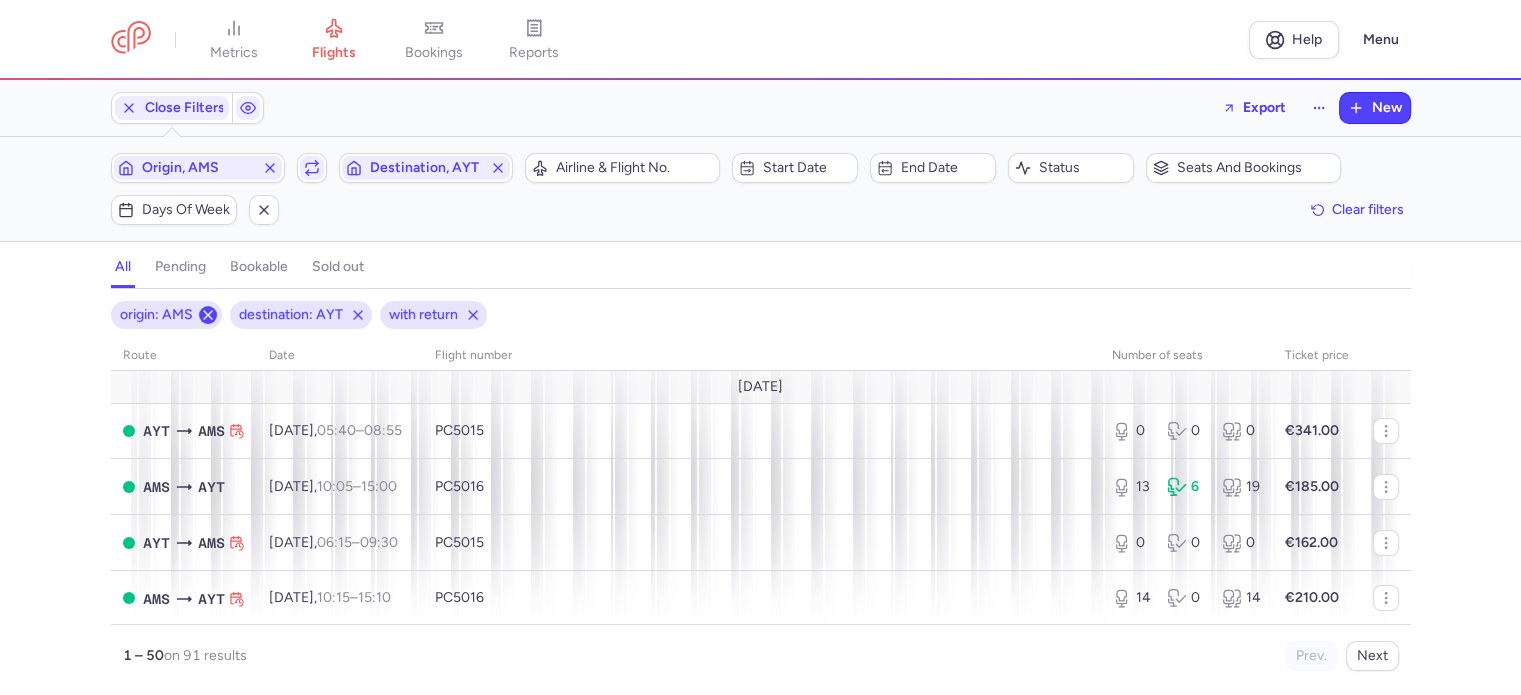 click 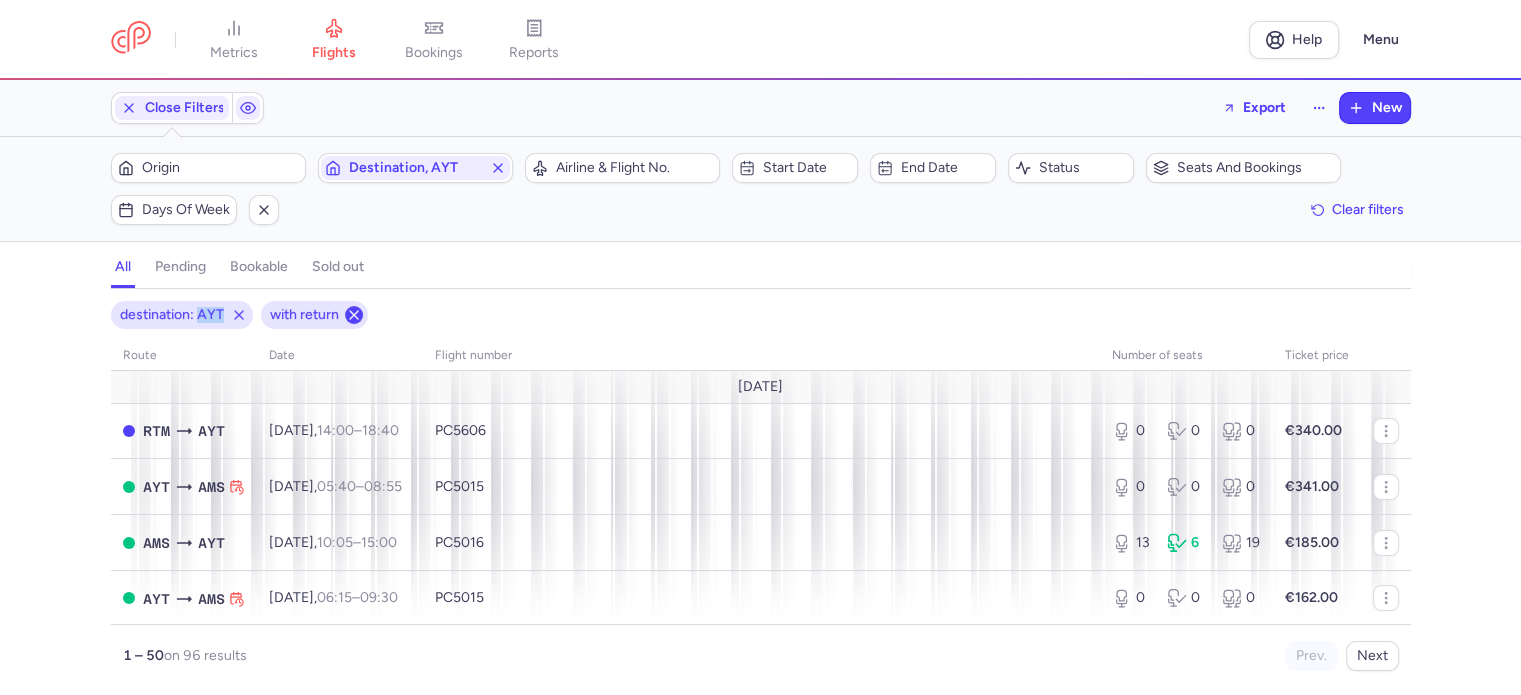 click 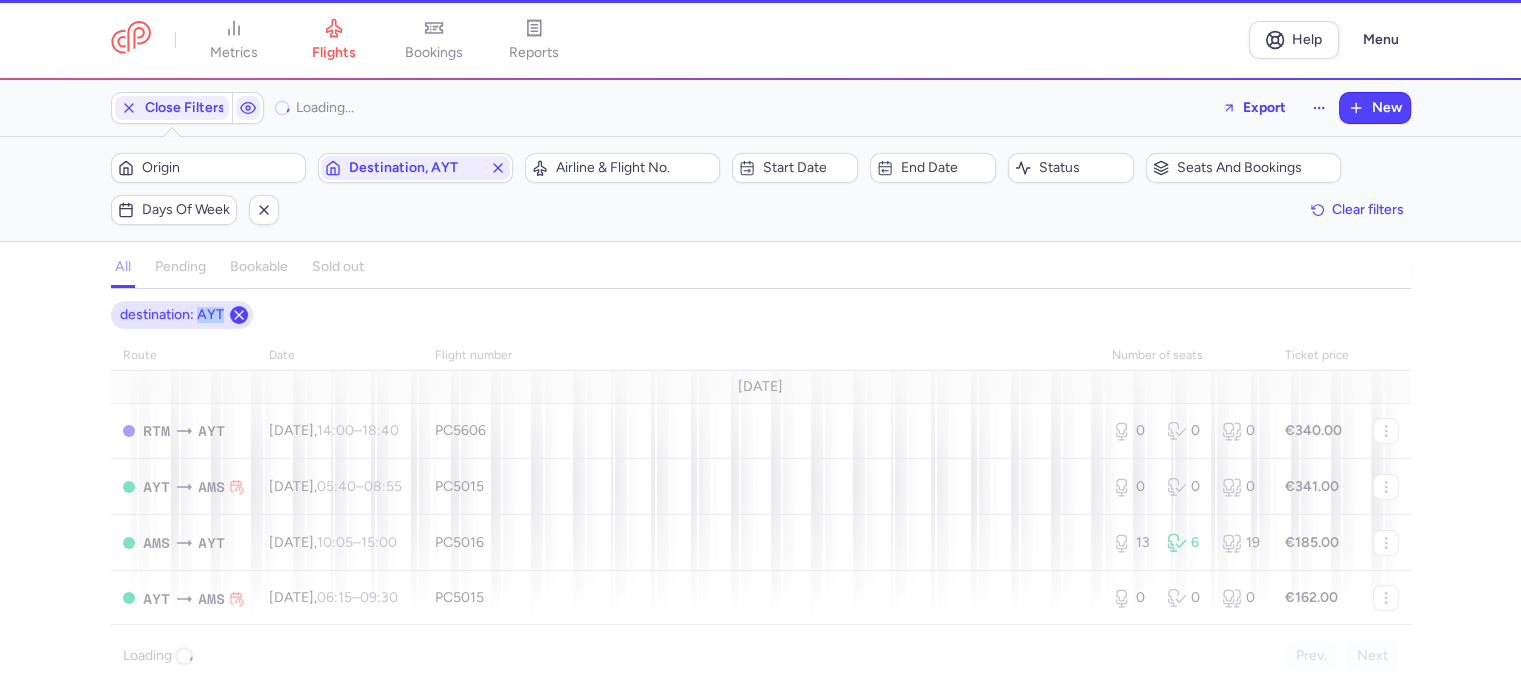 click 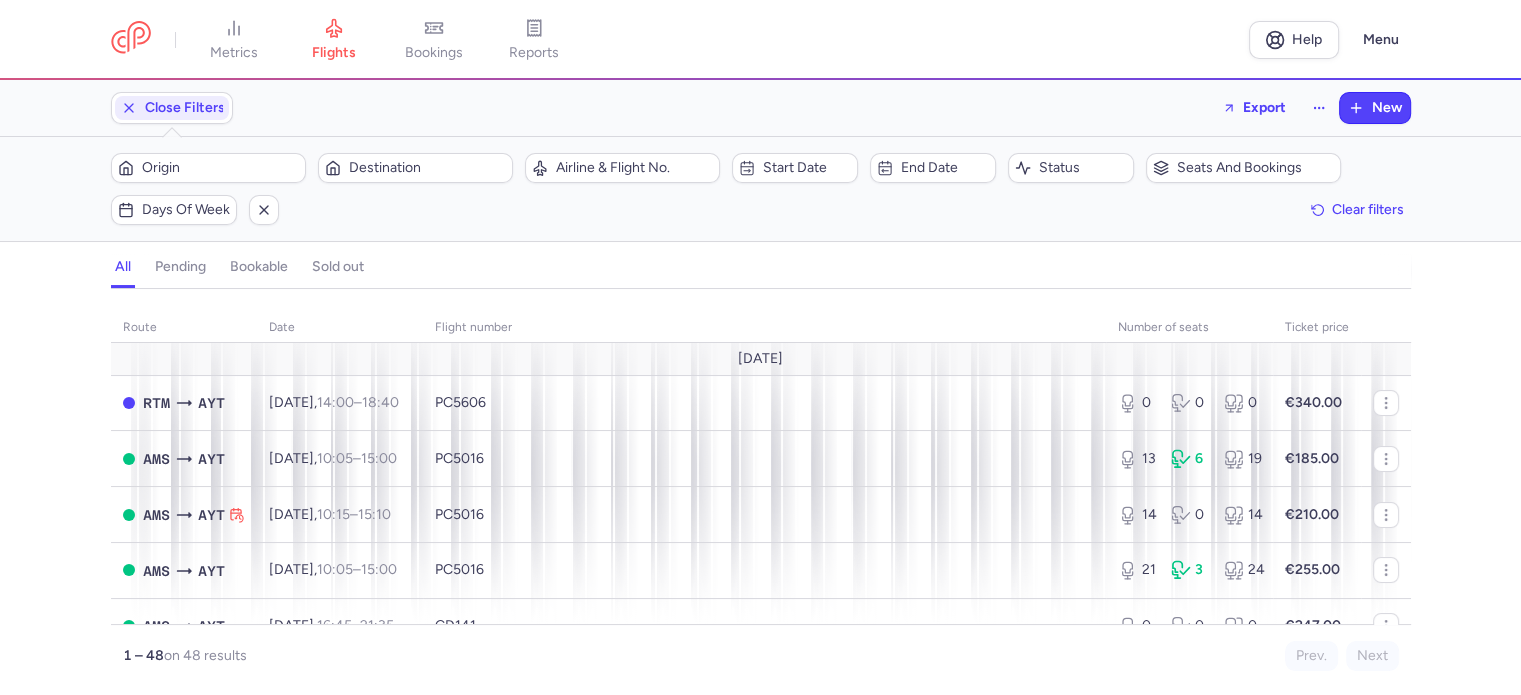 click on "destination: AYT route date Flight number number of seats Ticket price July 25  RTM  AYT Sun, 20 Jul,  14:00  –  18:40  +0  PC5606  0 0 0 €340.00  AMS  AYT Tue, 22 Jul,  10:05  –  15:00  +0  PC5016  13 6 19 €185.00  AMS  AYT Thu, 24 Jul,  10:15  –  15:10  +0  PC5016  14 0 14 €210.00  AMS  AYT Sat, 26 Jul,  10:05  –  15:00  +0  PC5016  21 3 24 €255.00  AMS  AYT Mon, 28 Jul,  16:45  –  21:35  +0  CD141  0 0 0 €247.00  AMS  AYT Tue, 29 Jul,  10:05  –  15:00  +0  PC5016  6 0 6 €222.00  RTM  AYT Tue, 29 Jul,  20:25  –  01:05  +1  PC5606  4 4 8 €125.00  AMS  AYT Thu, 31 Jul,  10:15  –  15:10  +0  PC5016  8 0 8 €200.00  AMS  AYT Thu, 31 Jul,  16:45  –  21:35  +0  CD421  3 1 4 €185.00 August 25  AMS  AYT Sat, 2 Aug,  10:05  –  15:00  +0  PC5016  0 1 1 €287.00  FMO  AYT Sun, 3 Aug,  00:10  –  04:45  +0  XQ251  9 0 9 €165.00  RTM  AYT Sun, 3 Aug,  19:40  –  00:20  +1  PC5606  8 0 8 €140.00  AMS  AYT Tue, 5 Aug,  10:05  –  15:00  +0  PC5016  0 0 0 €295.00  AMS  AYT +0" at bounding box center (761, 486) 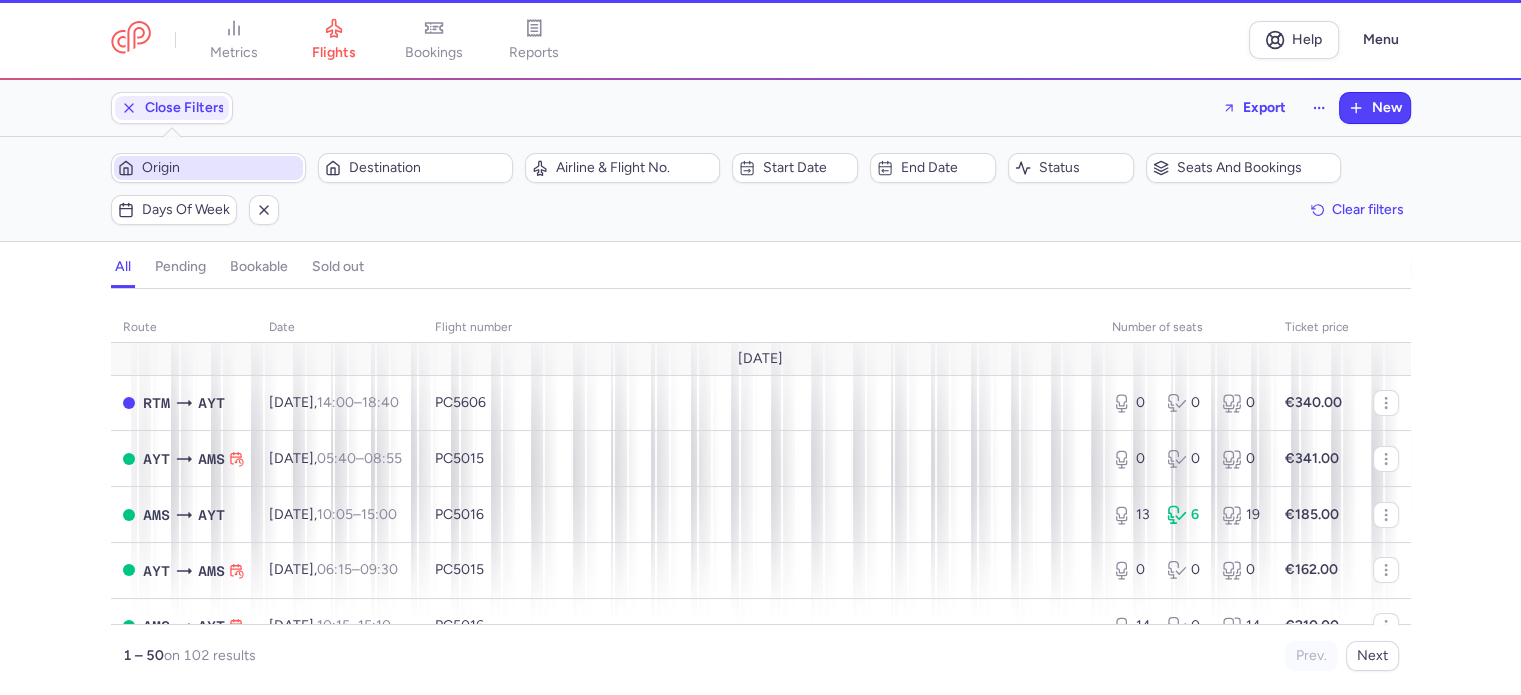 click on "Origin" 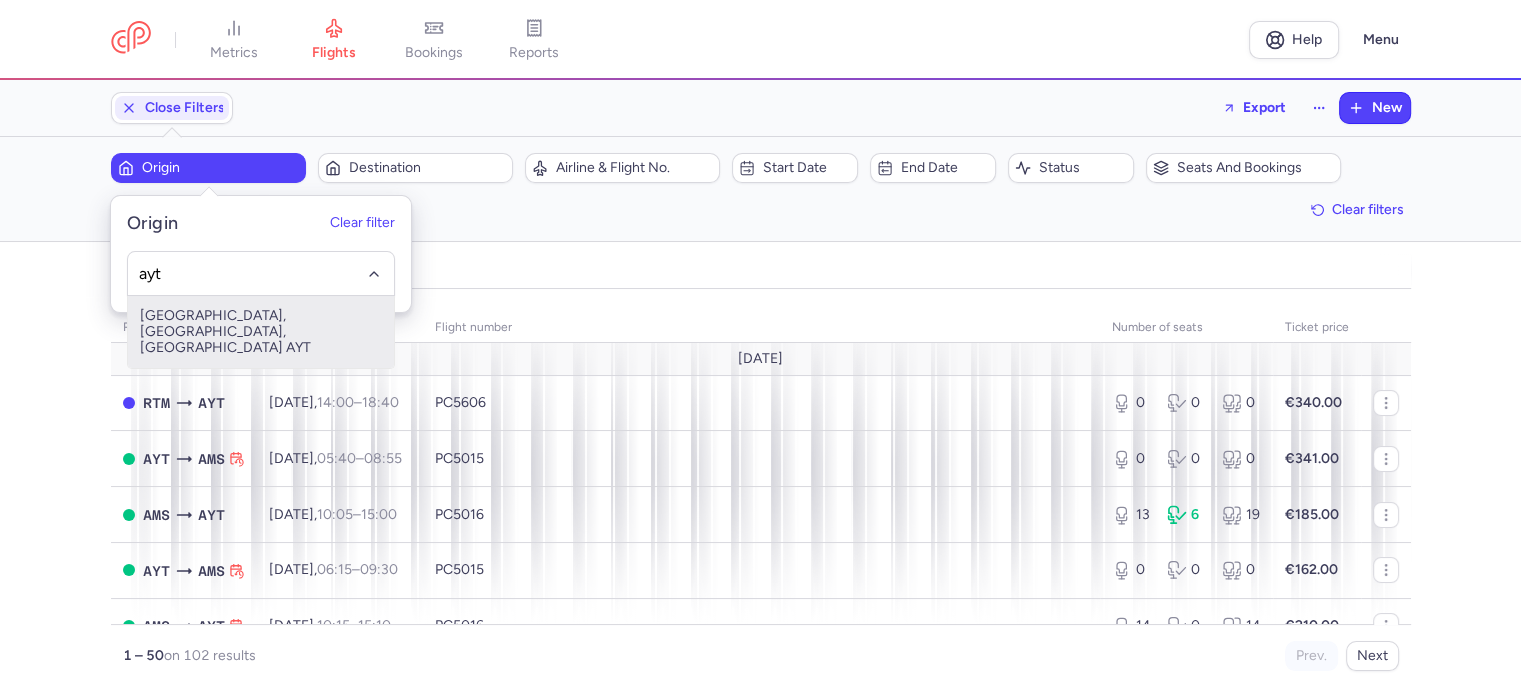 click on "Antalya, Antalya, Turkey AYT" at bounding box center (261, 332) 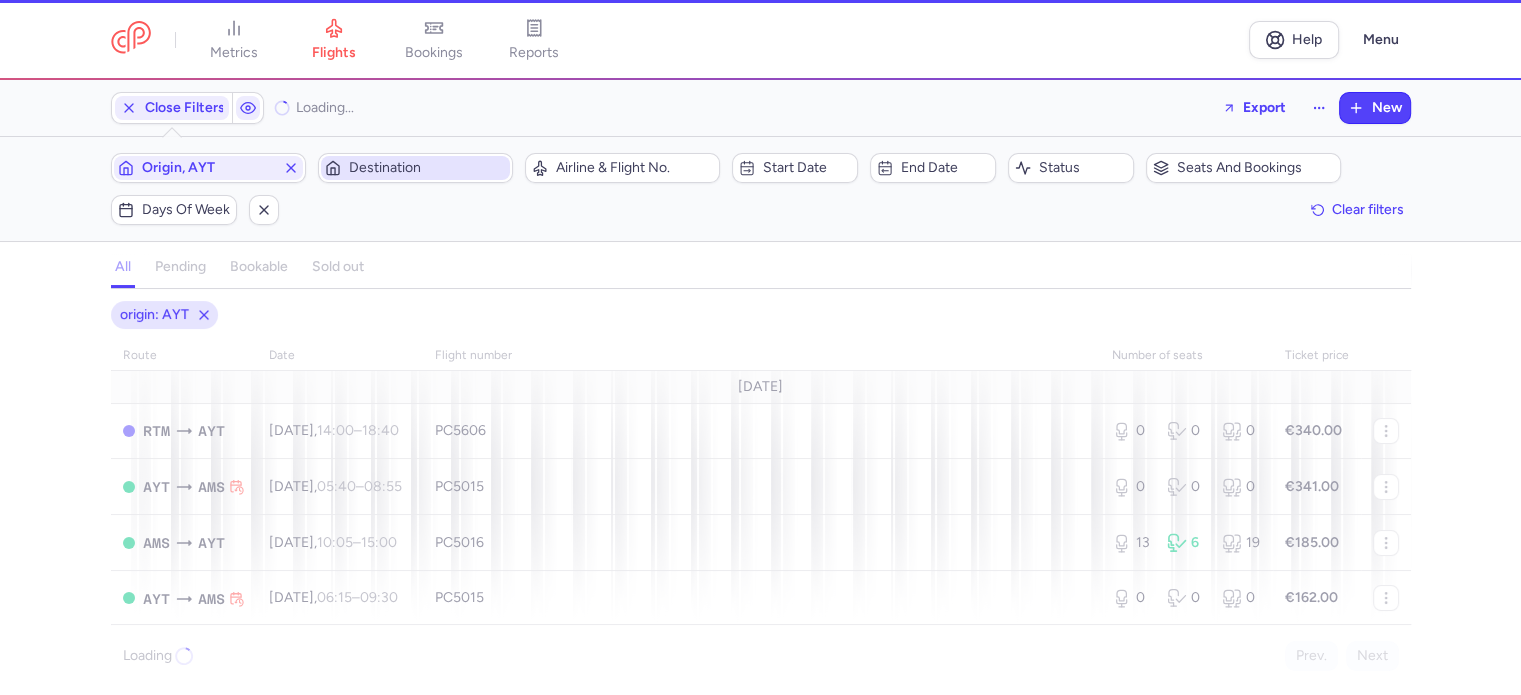click on "Destination" at bounding box center [427, 168] 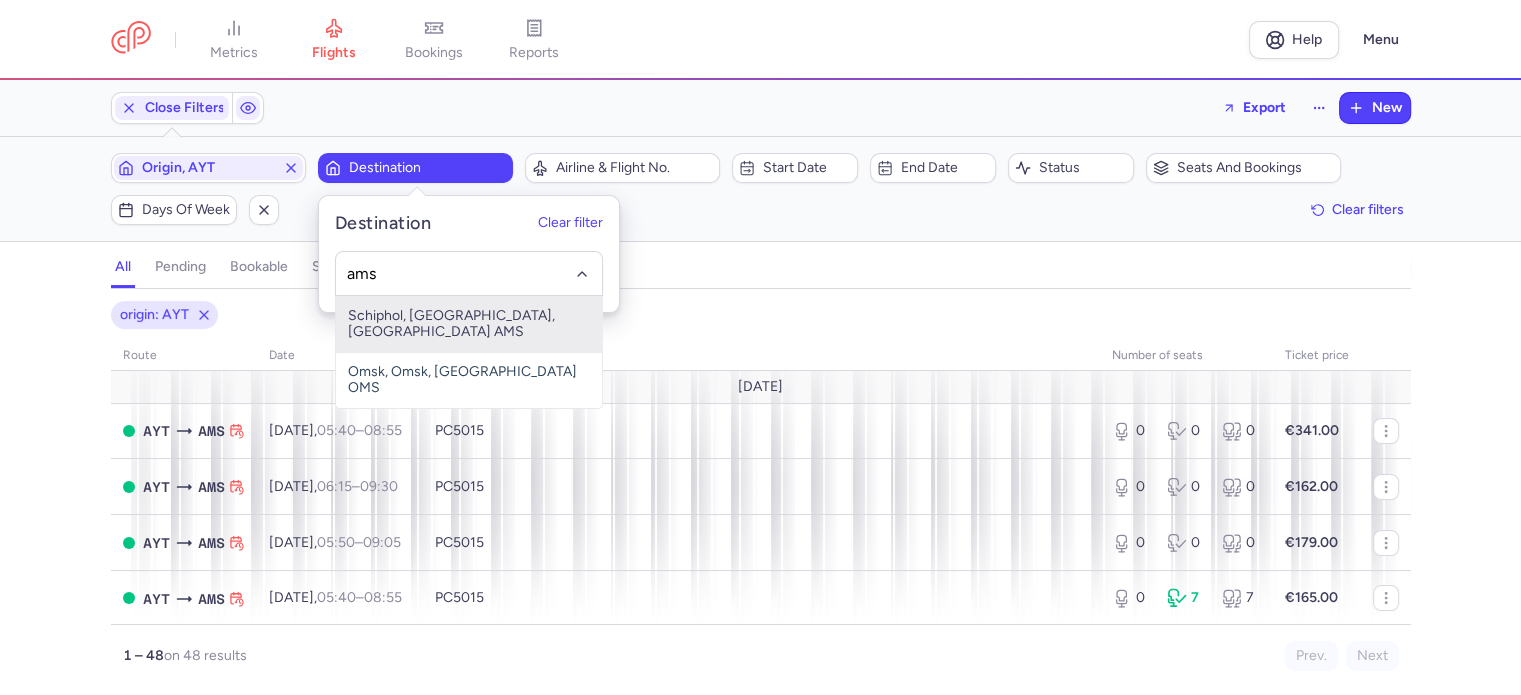 type on "ams" 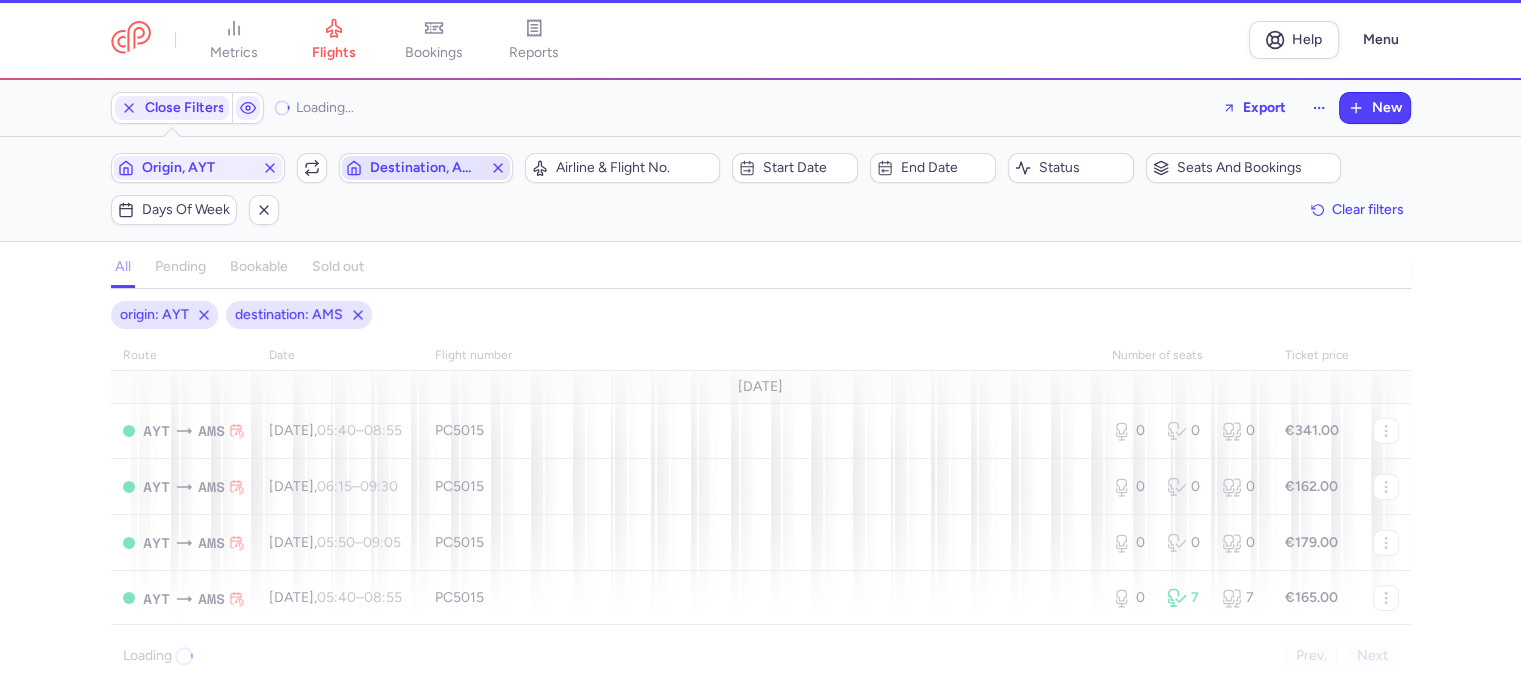 type 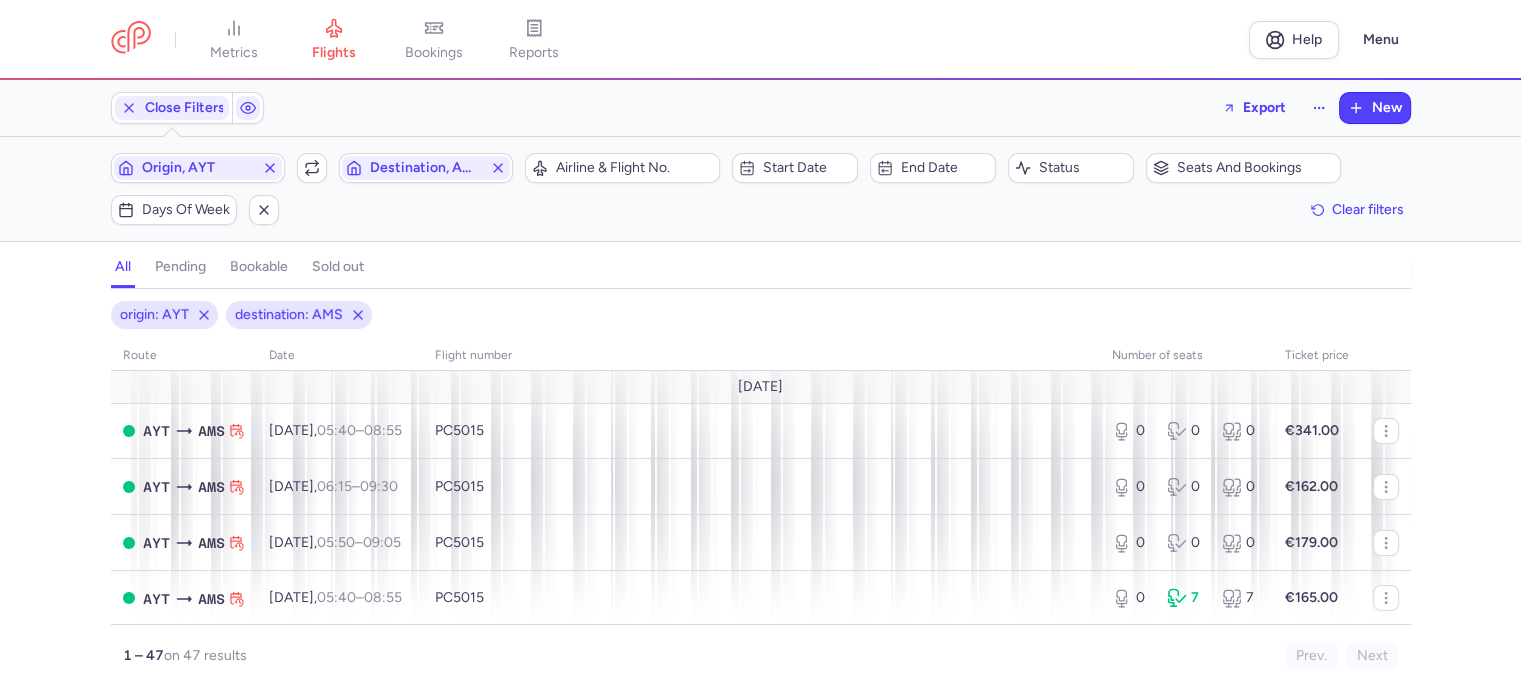scroll, scrollTop: 266, scrollLeft: 0, axis: vertical 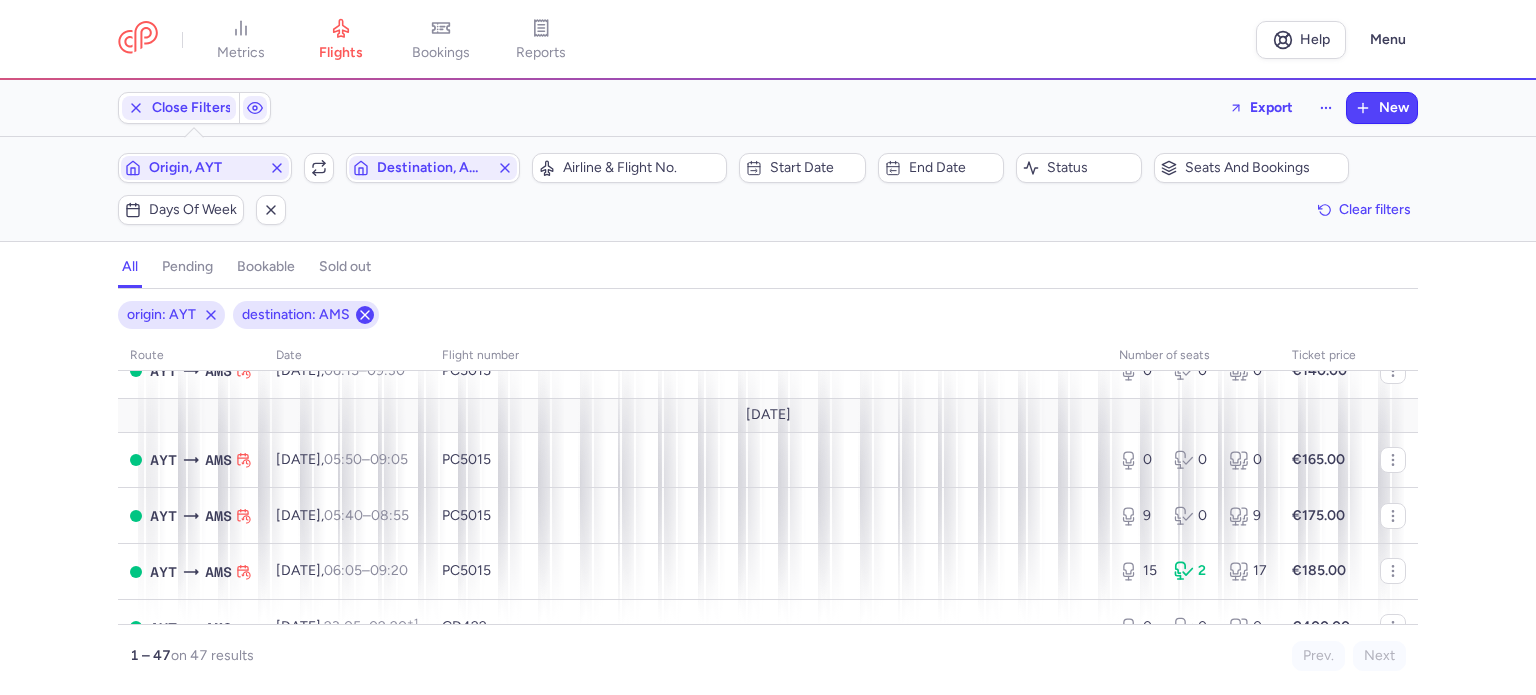click 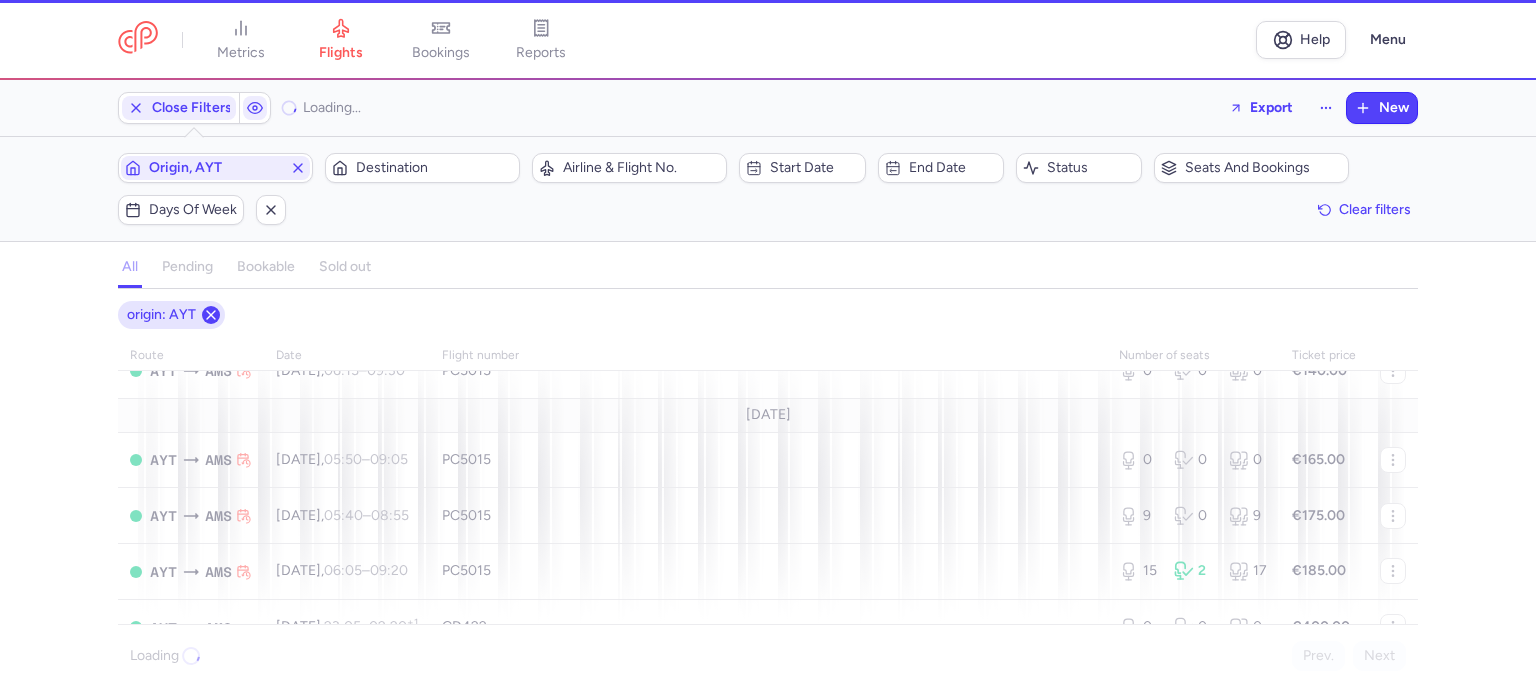 click 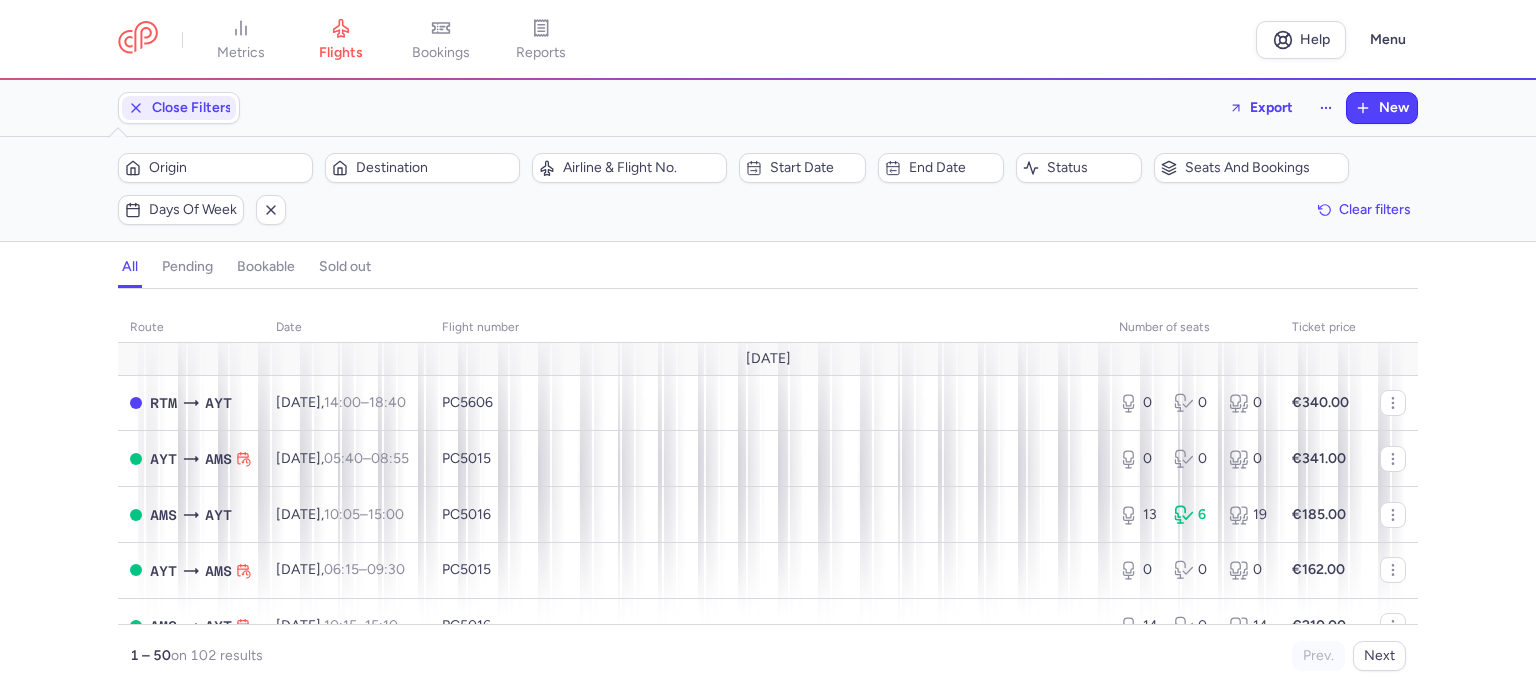 scroll, scrollTop: 0, scrollLeft: 0, axis: both 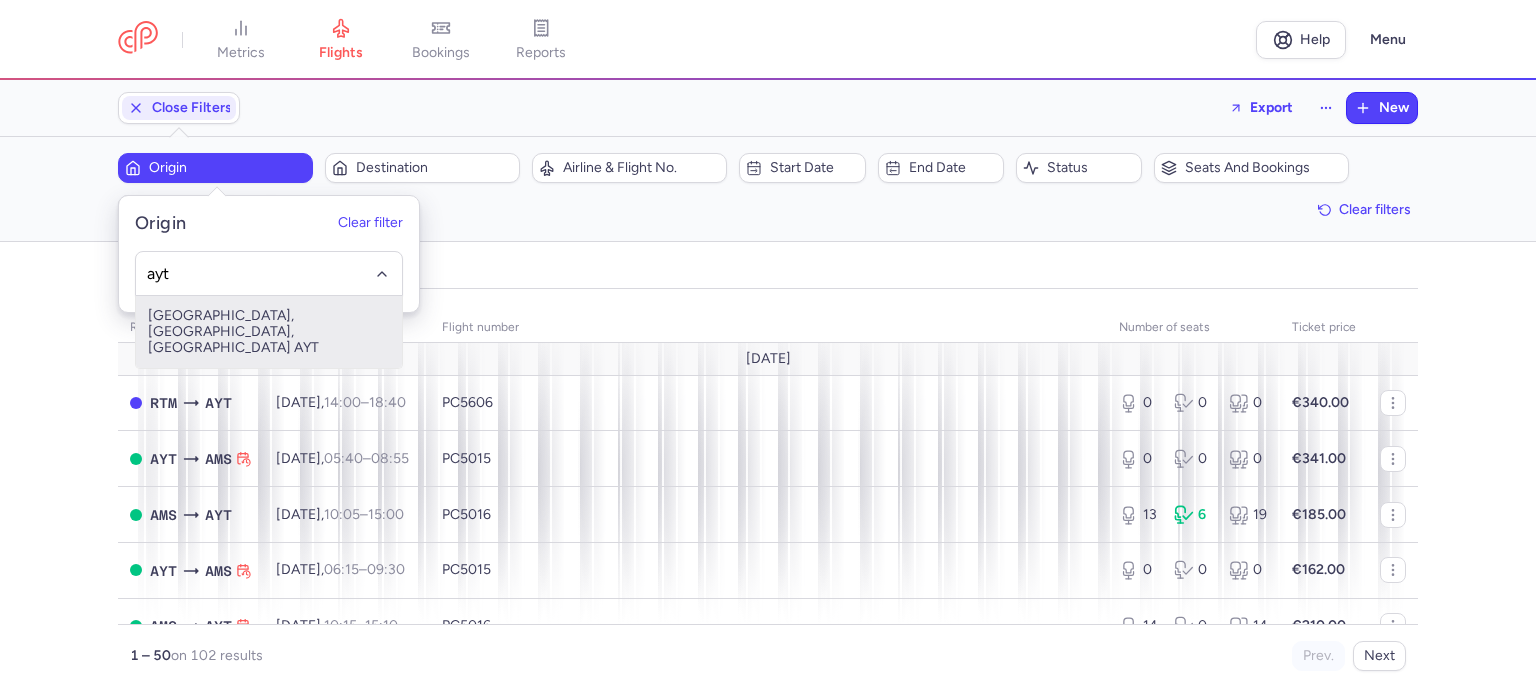 click on "[GEOGRAPHIC_DATA], [GEOGRAPHIC_DATA], [GEOGRAPHIC_DATA] AYT" at bounding box center (269, 332) 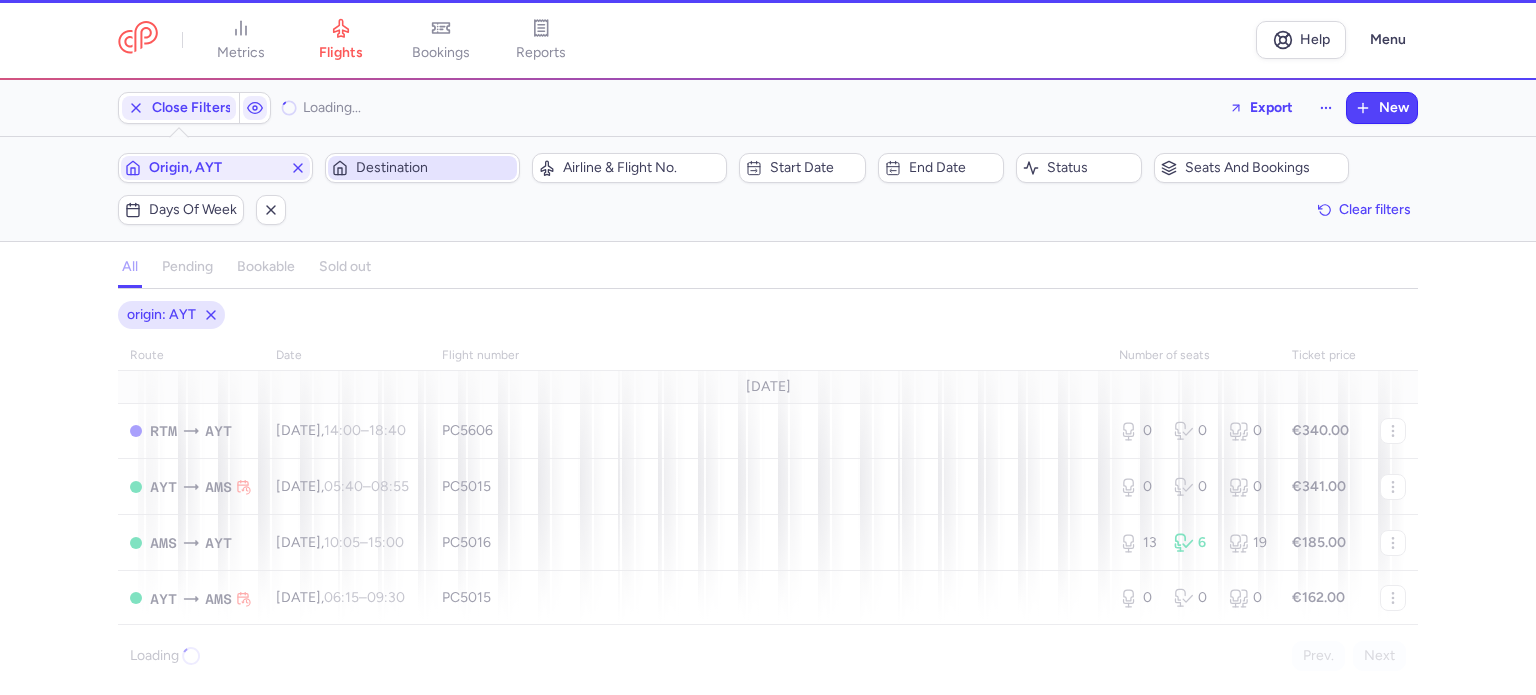 click on "Destination" at bounding box center (434, 168) 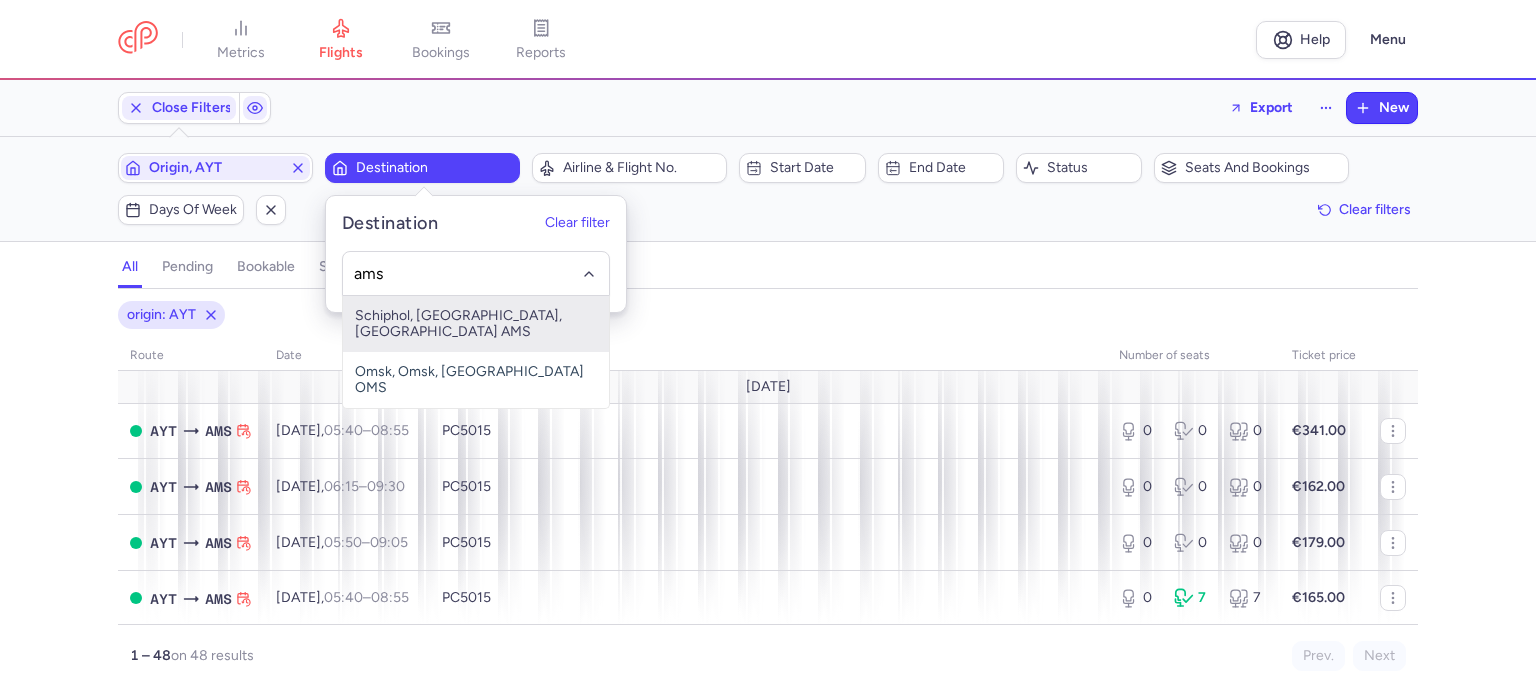 click on "Schiphol, Amsterdam, Netherlands AMS" at bounding box center [476, 324] 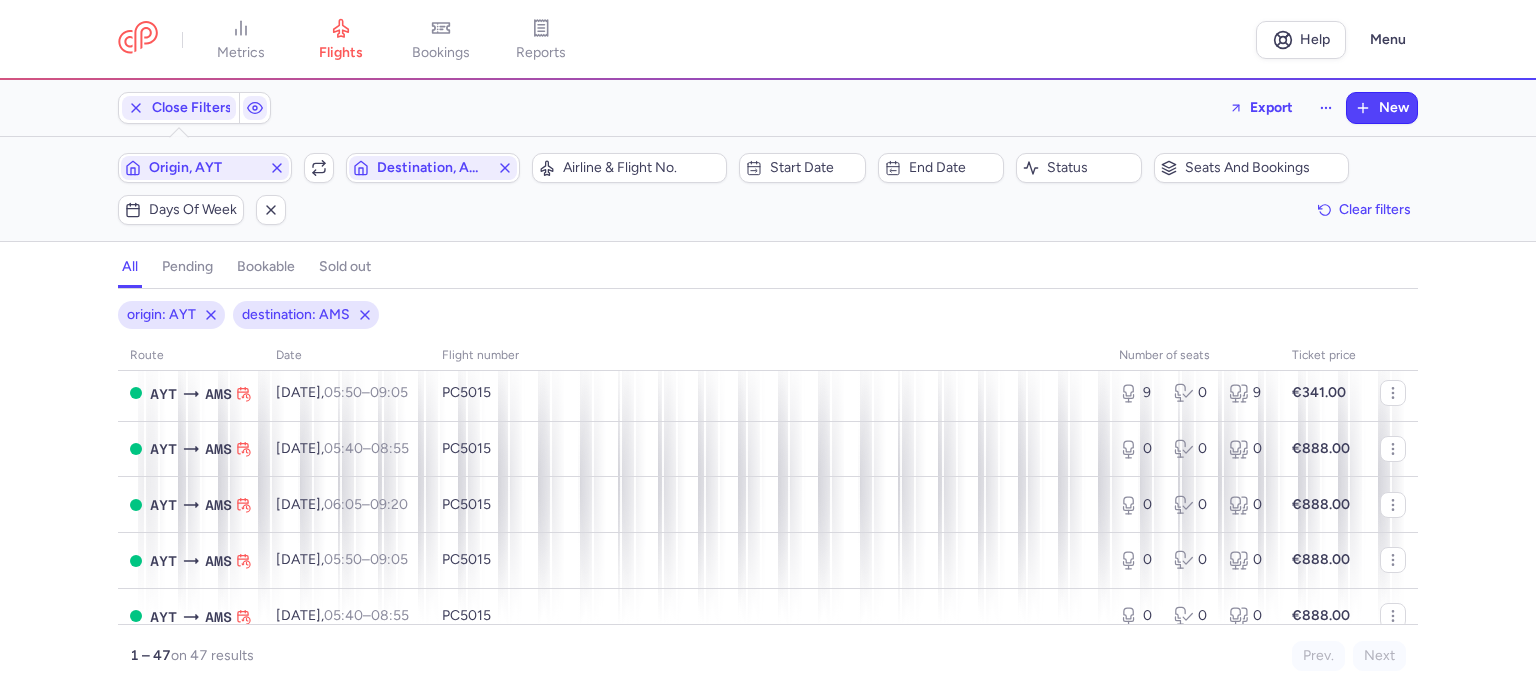 scroll, scrollTop: 1866, scrollLeft: 0, axis: vertical 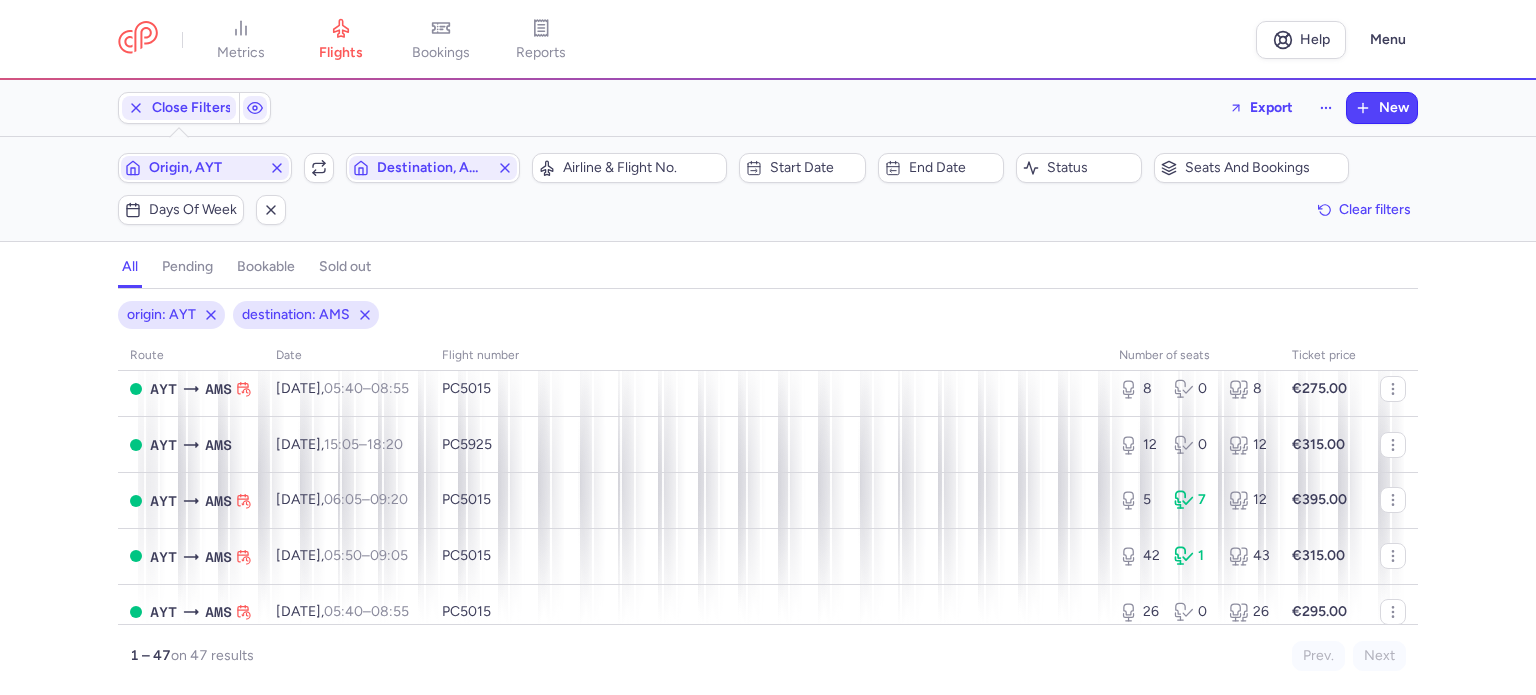 type 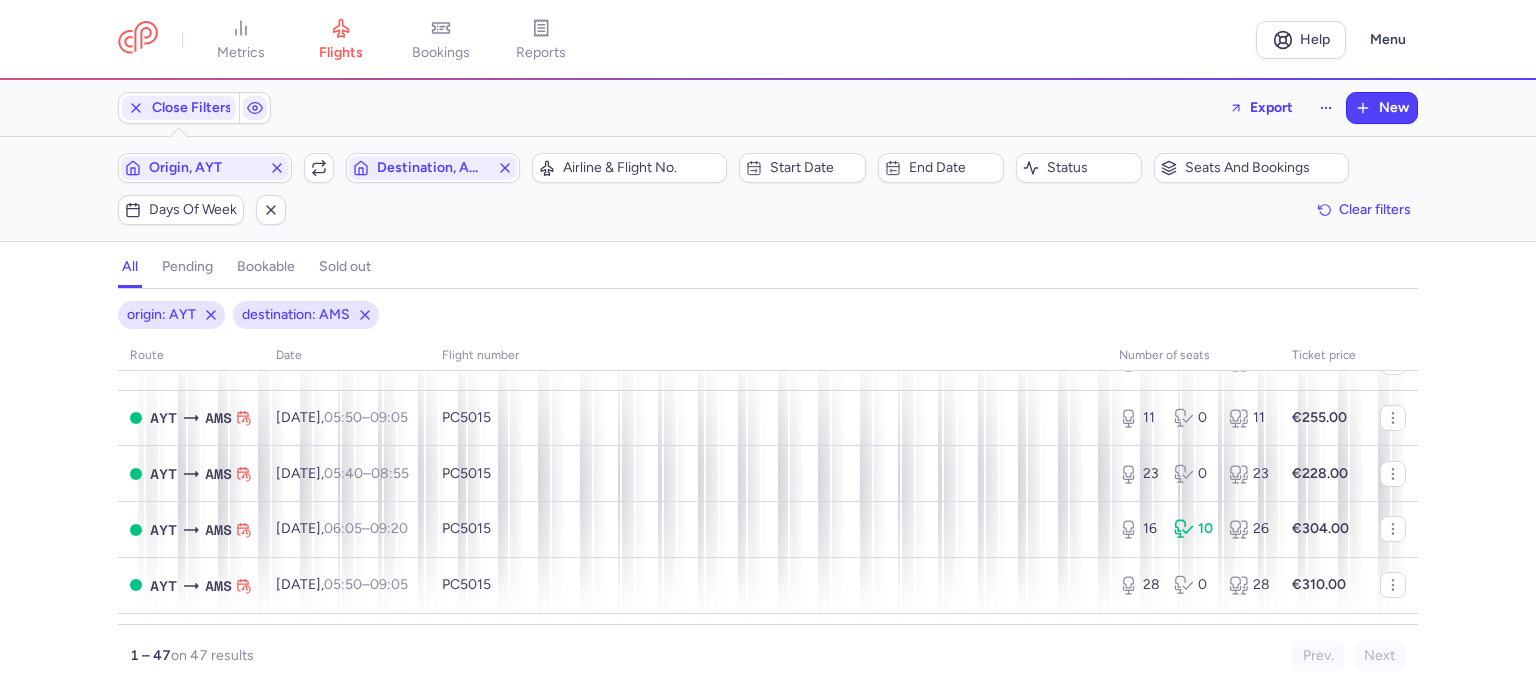 scroll, scrollTop: 533, scrollLeft: 0, axis: vertical 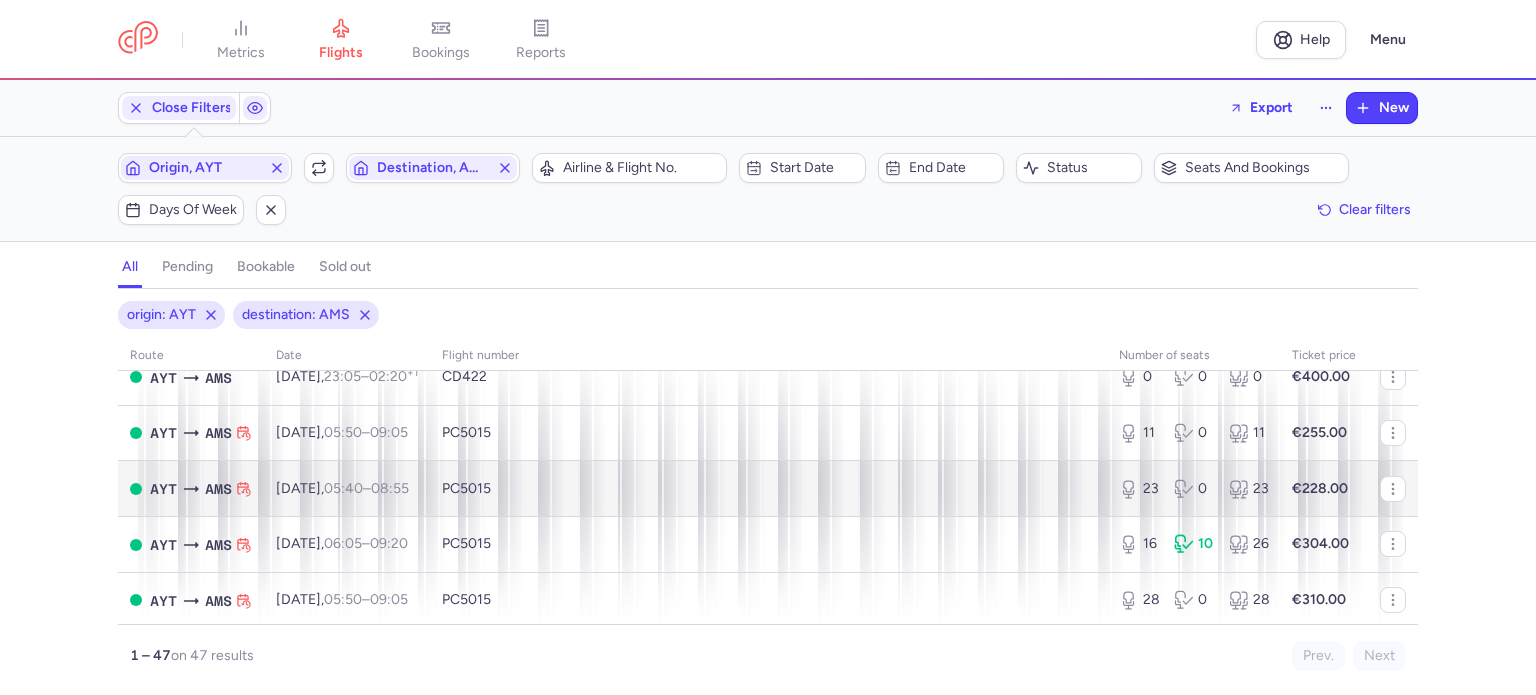 type 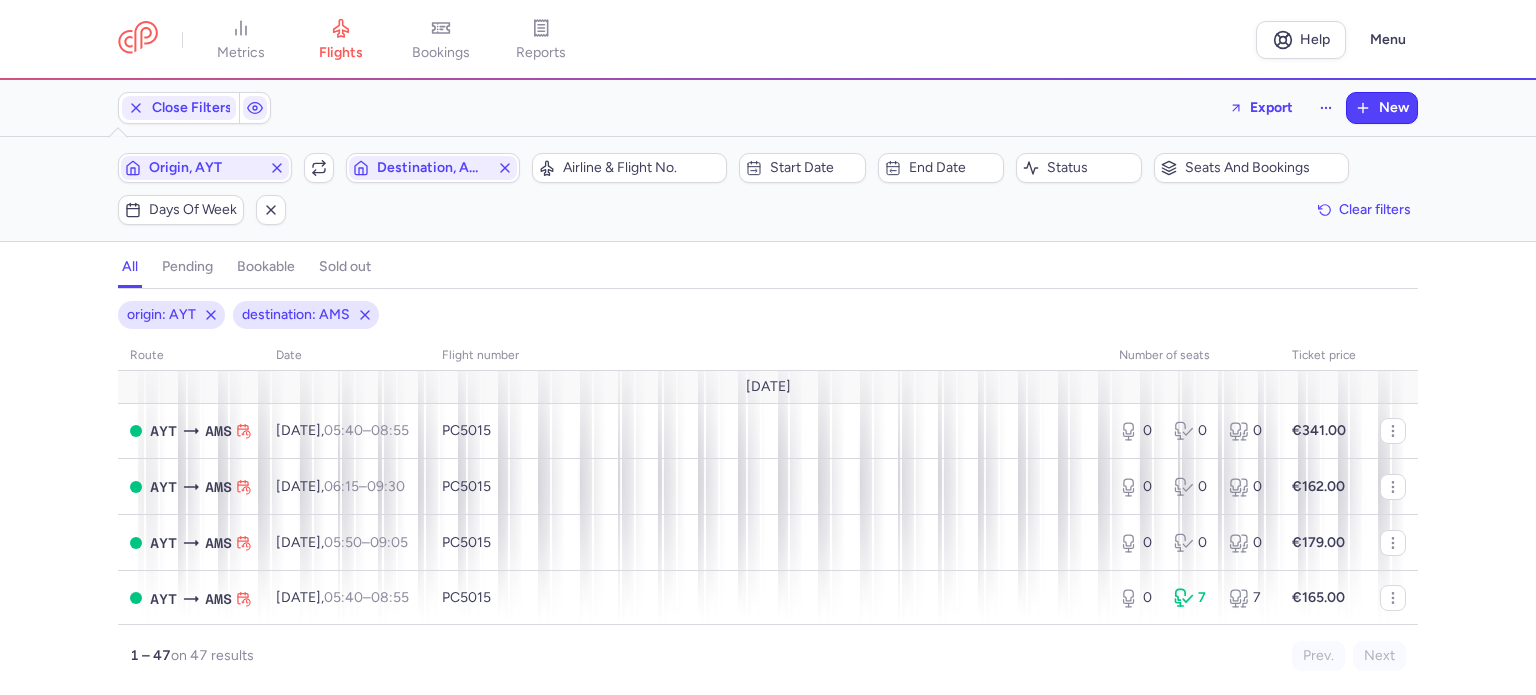 scroll, scrollTop: 0, scrollLeft: 0, axis: both 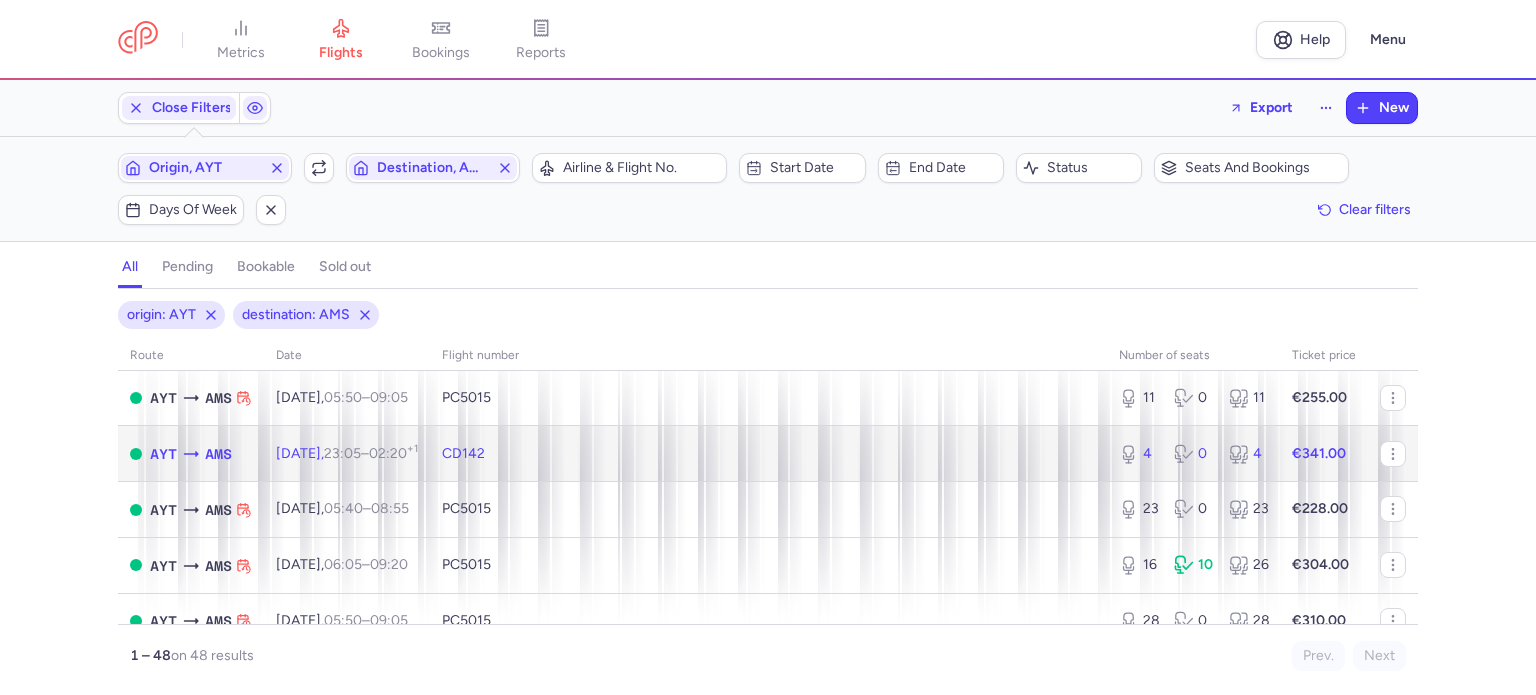 click on "€341.00" at bounding box center (1319, 453) 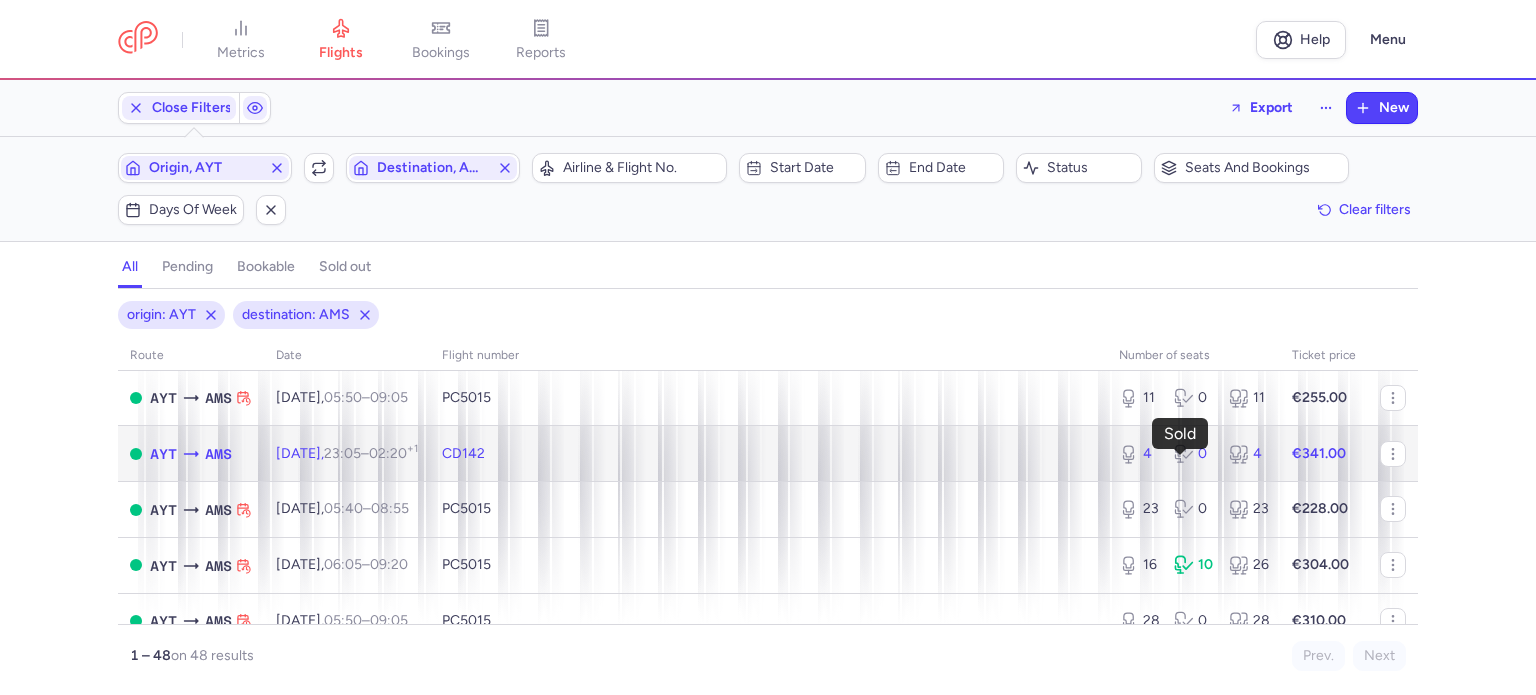 click 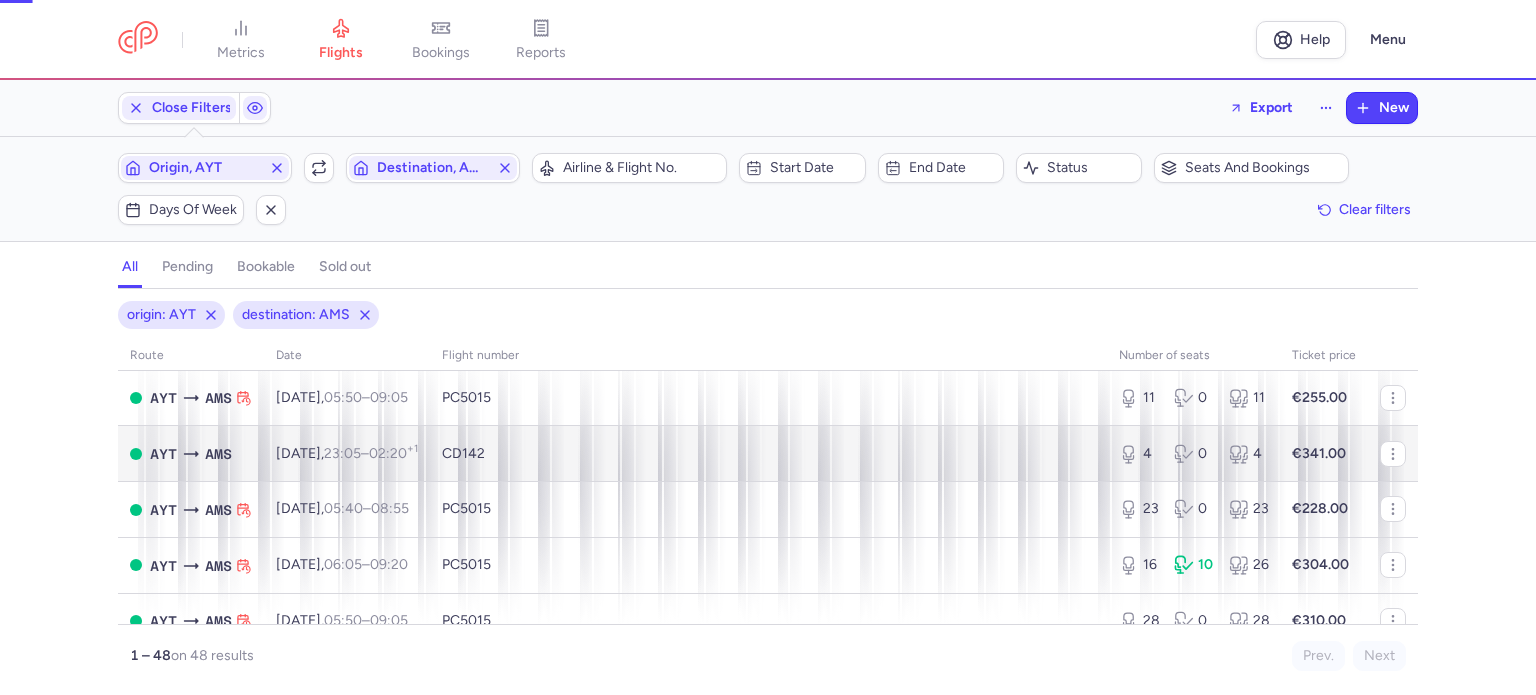 click at bounding box center (1536, 347) 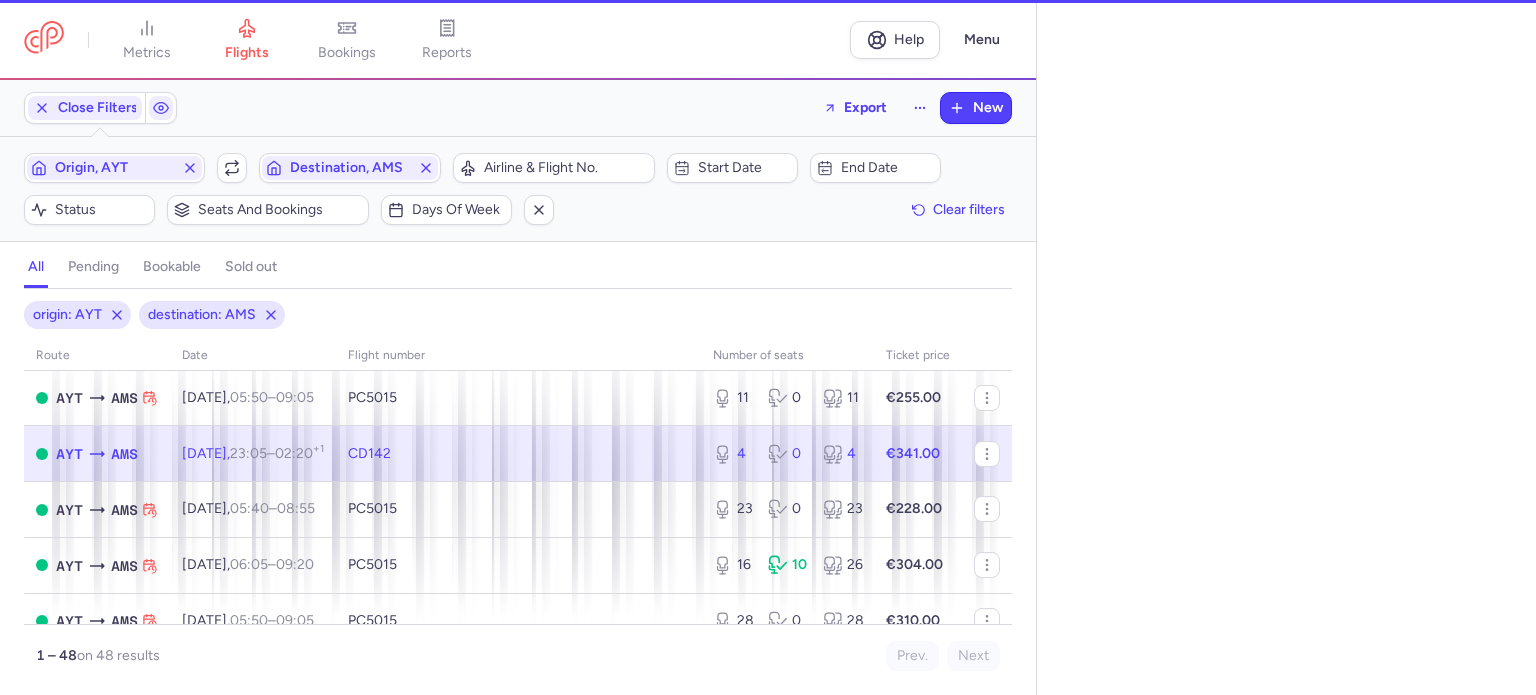 select on "hours" 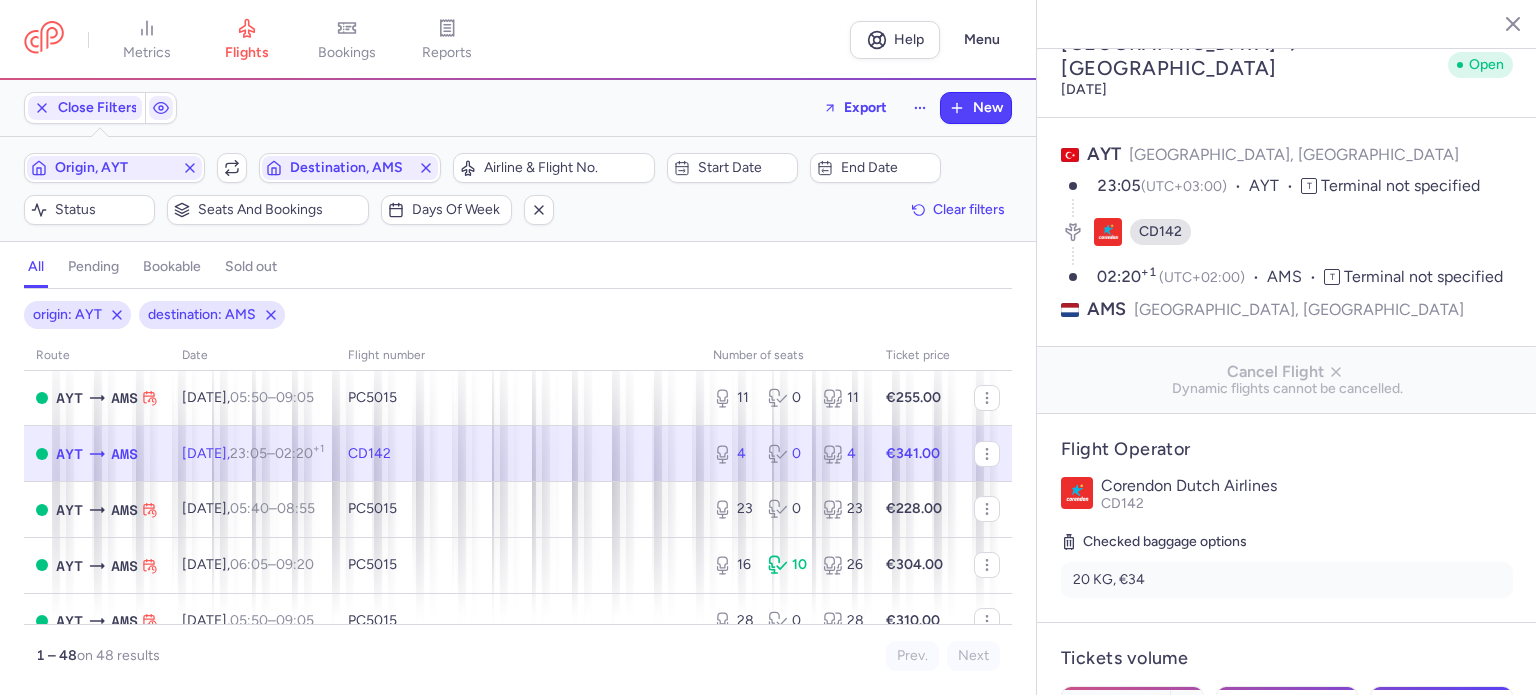 scroll, scrollTop: 0, scrollLeft: 0, axis: both 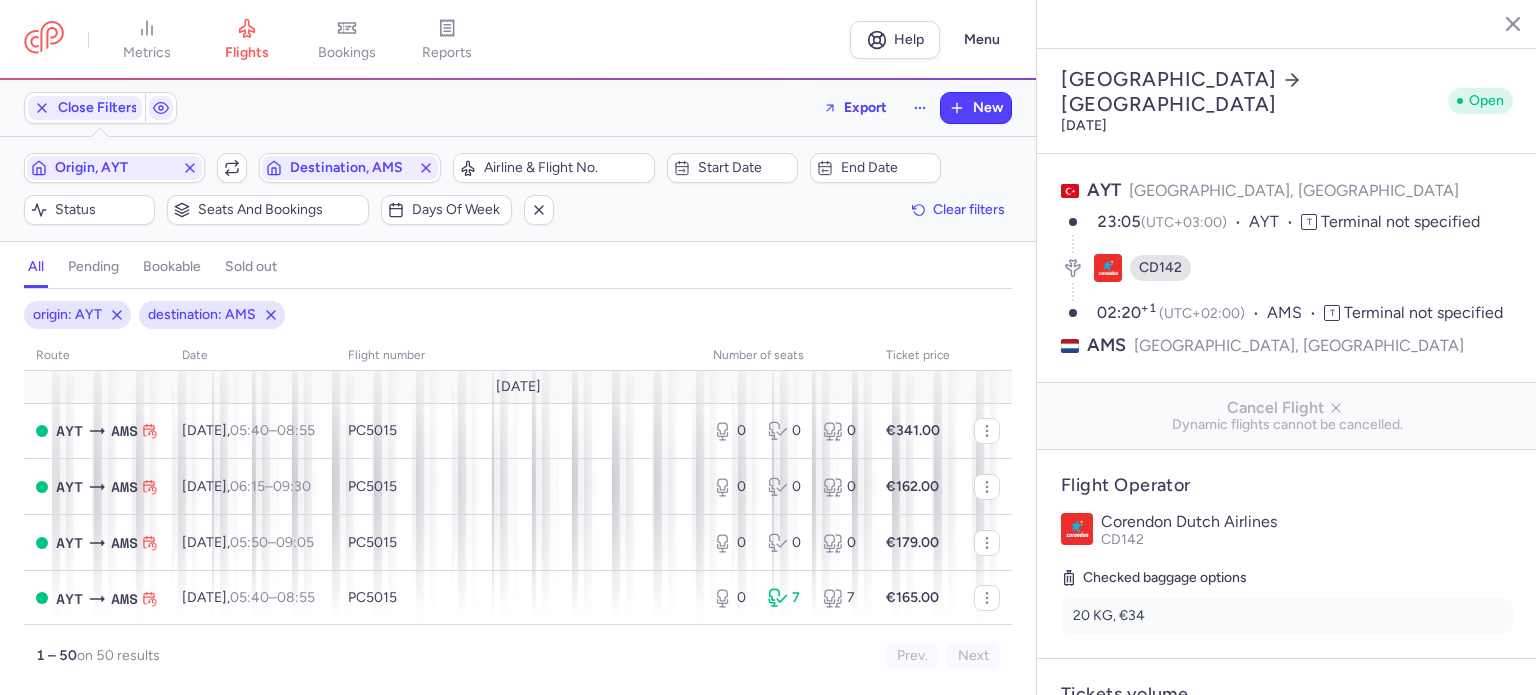 select on "hours" 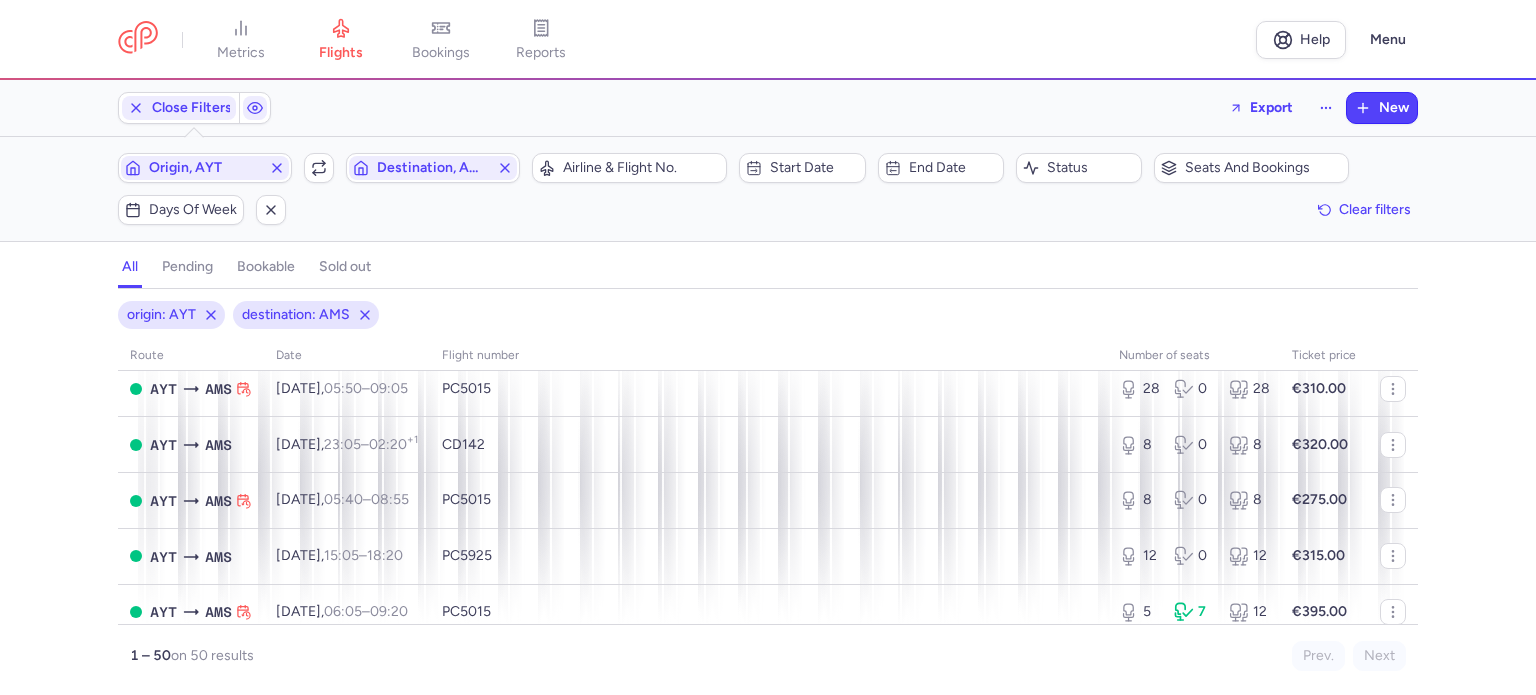 scroll, scrollTop: 533, scrollLeft: 0, axis: vertical 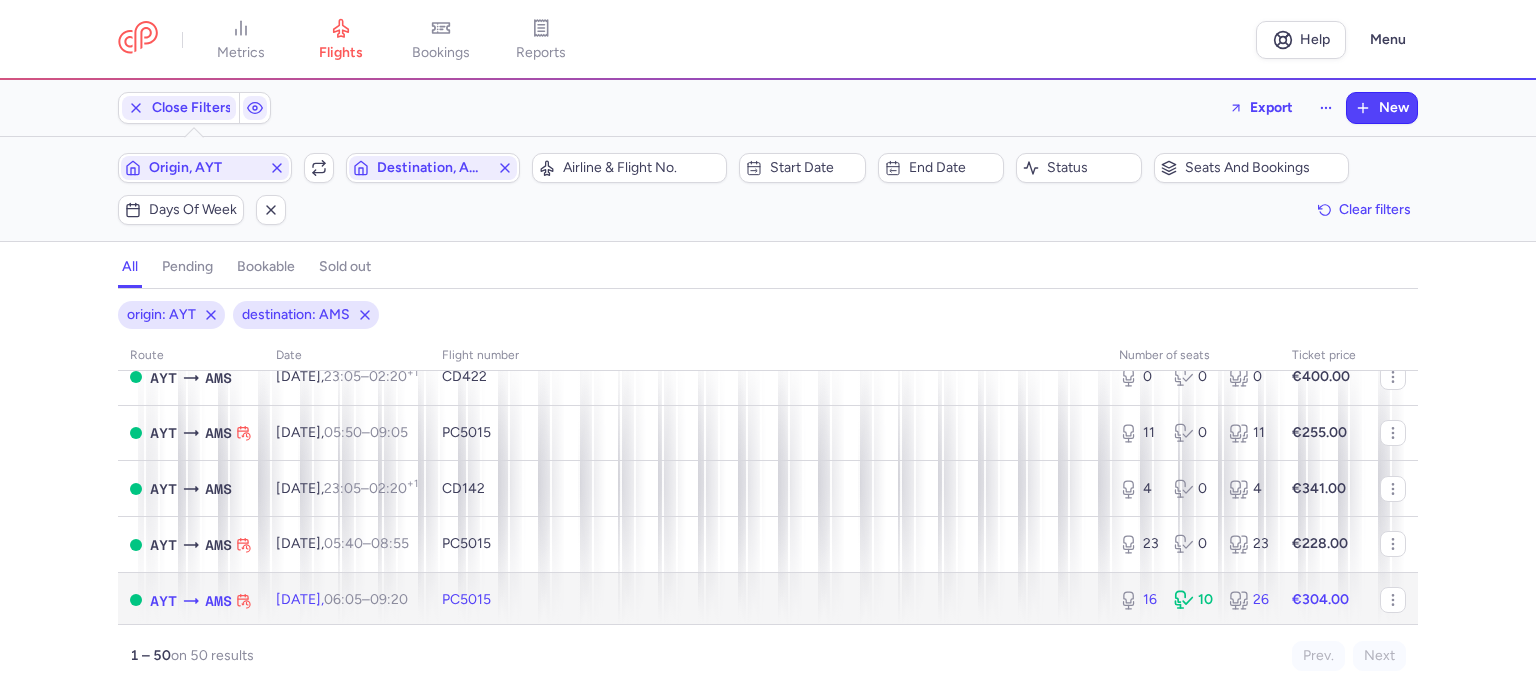 click on "PC5015" at bounding box center (768, 600) 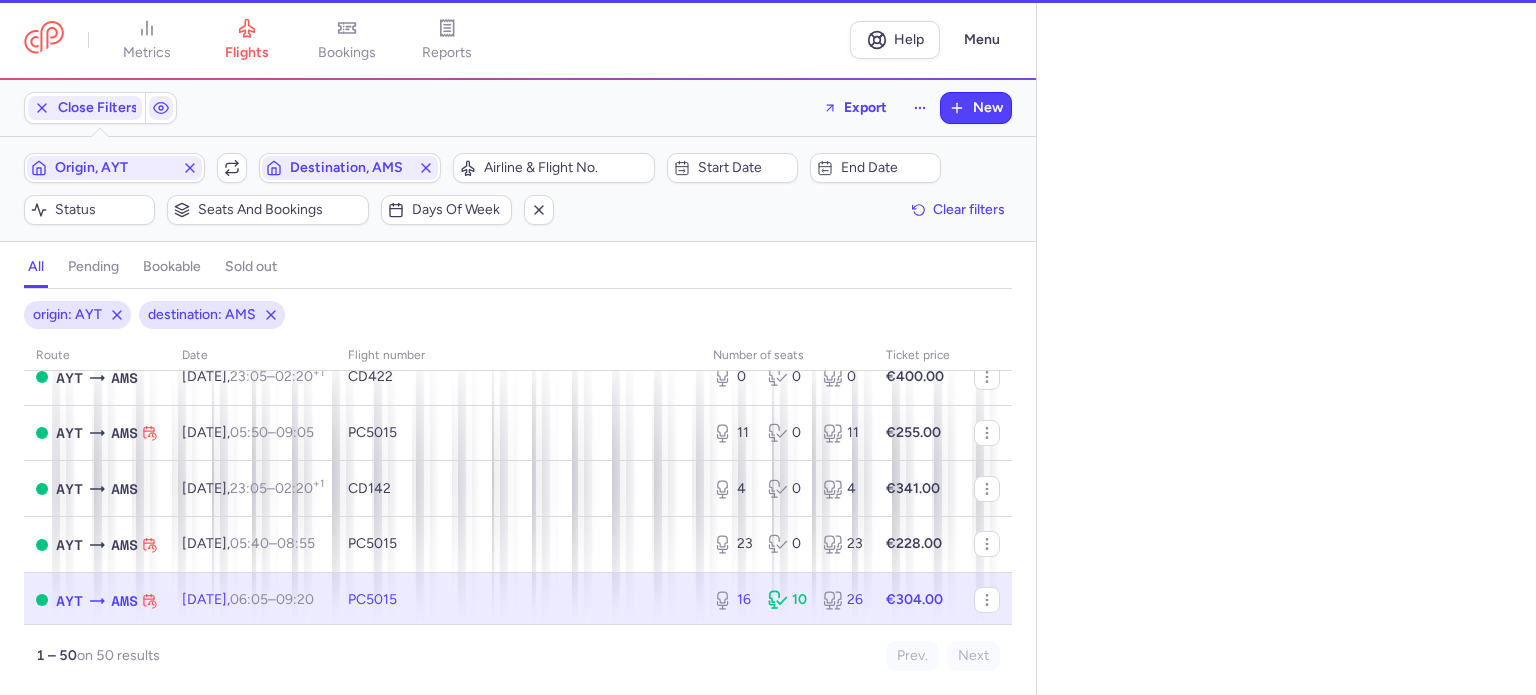 select on "hours" 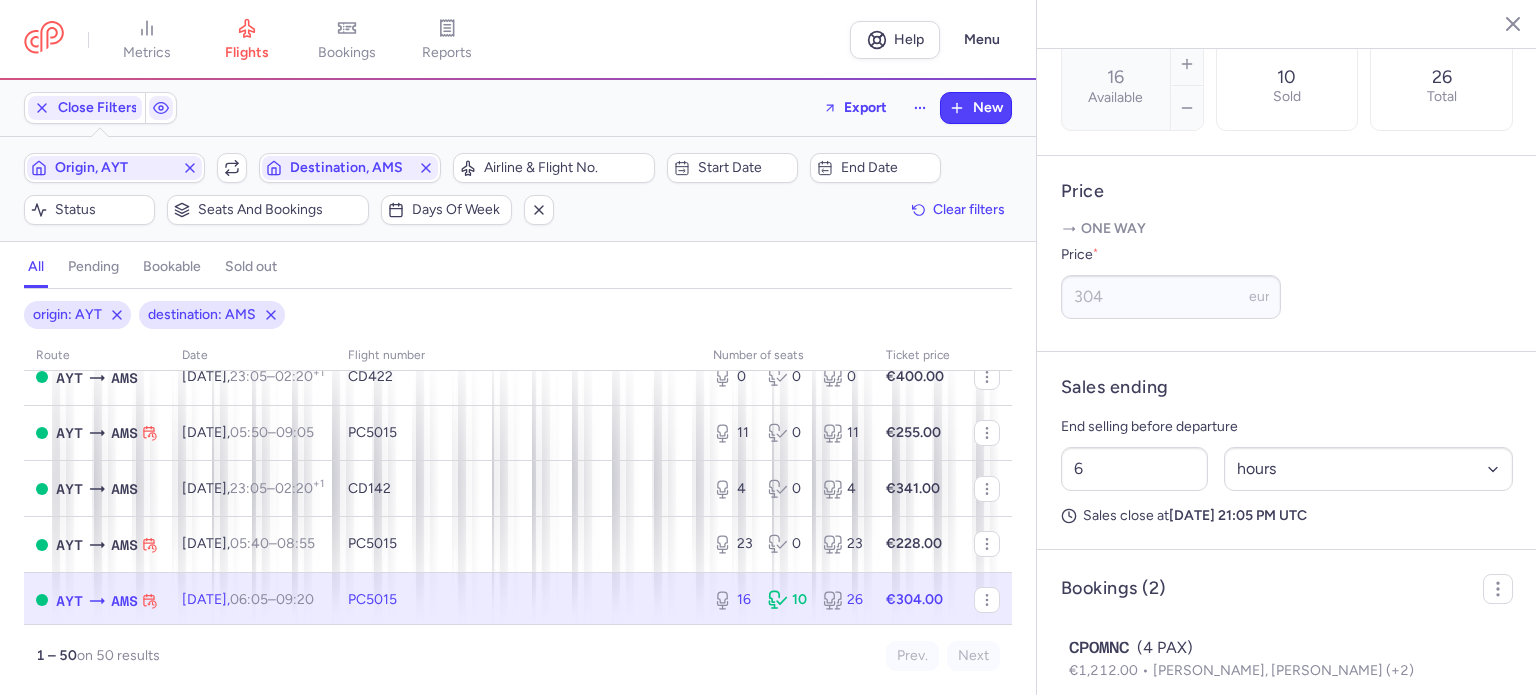 scroll, scrollTop: 813, scrollLeft: 0, axis: vertical 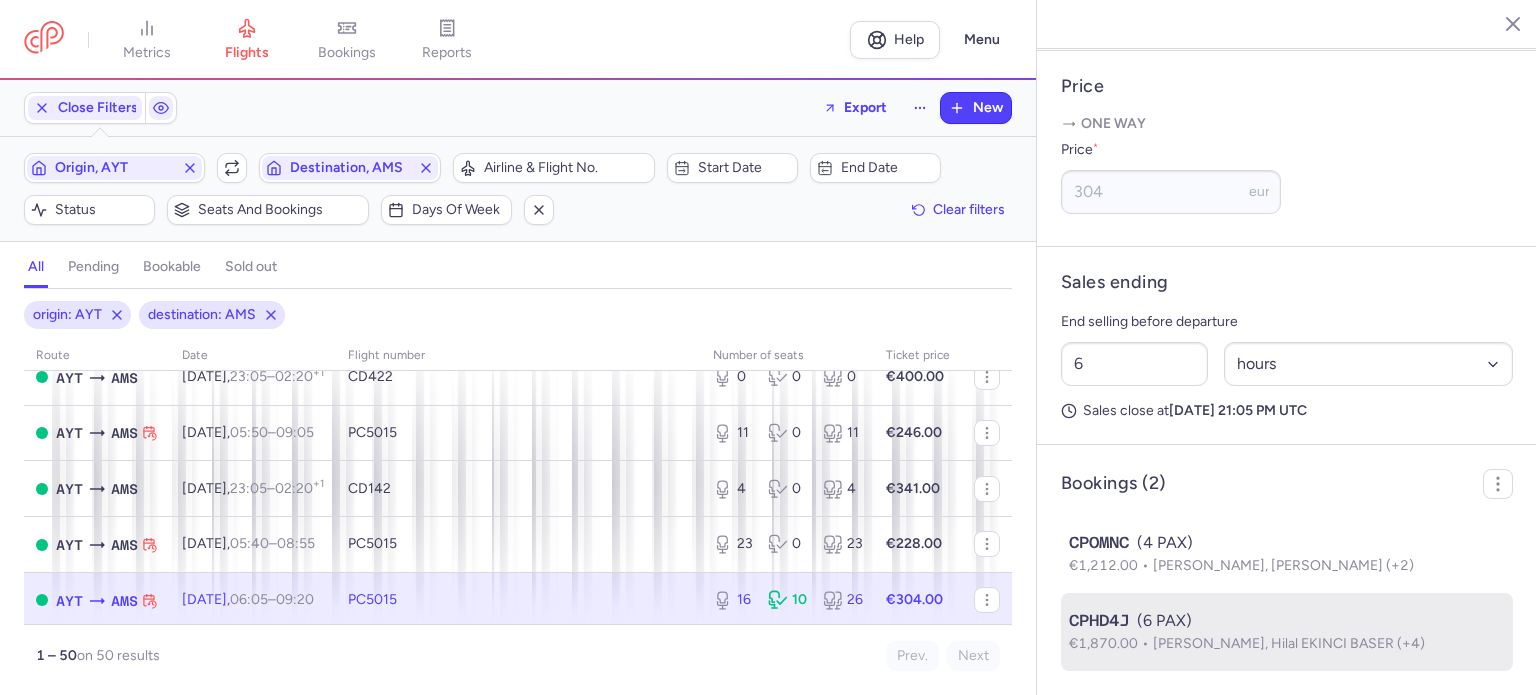 click on "[PERSON_NAME], Hilal EKINCI BASER (+4)" at bounding box center (1289, 643) 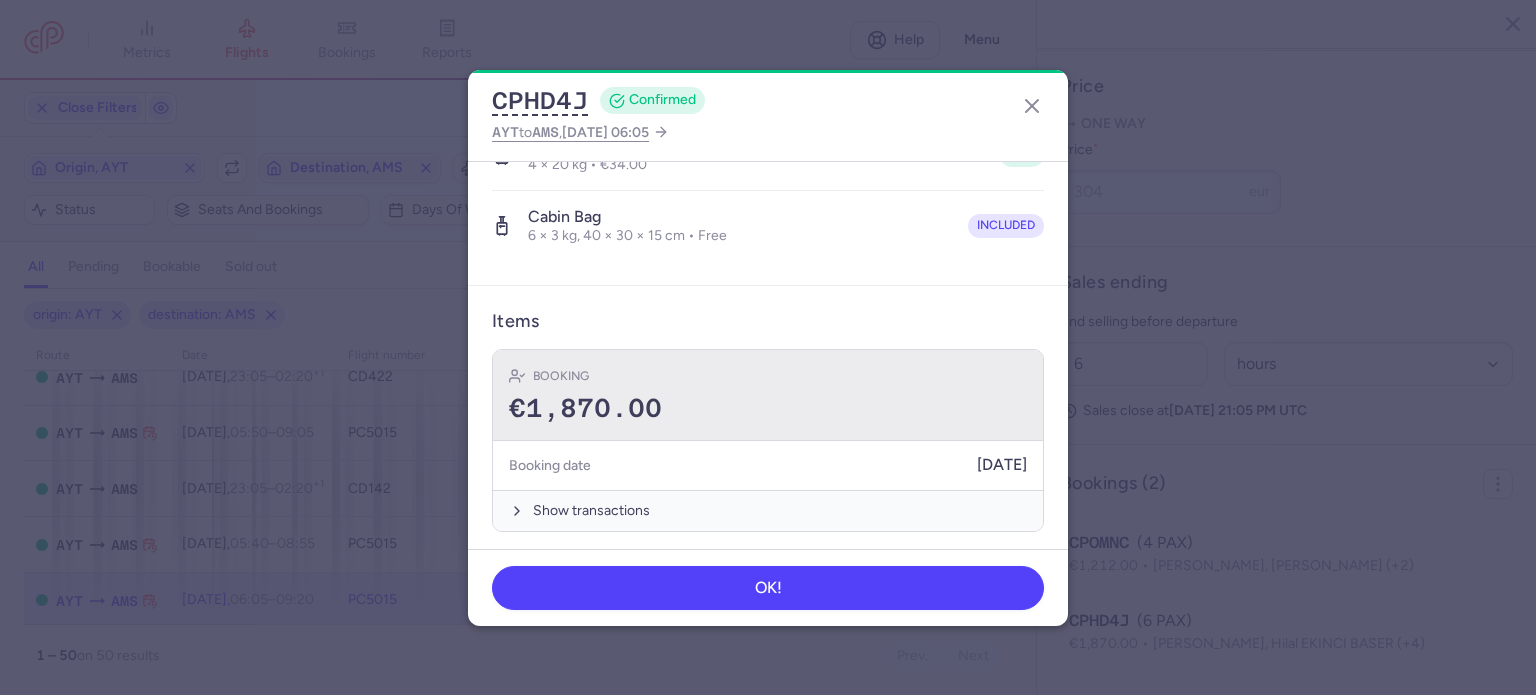 scroll, scrollTop: 501, scrollLeft: 0, axis: vertical 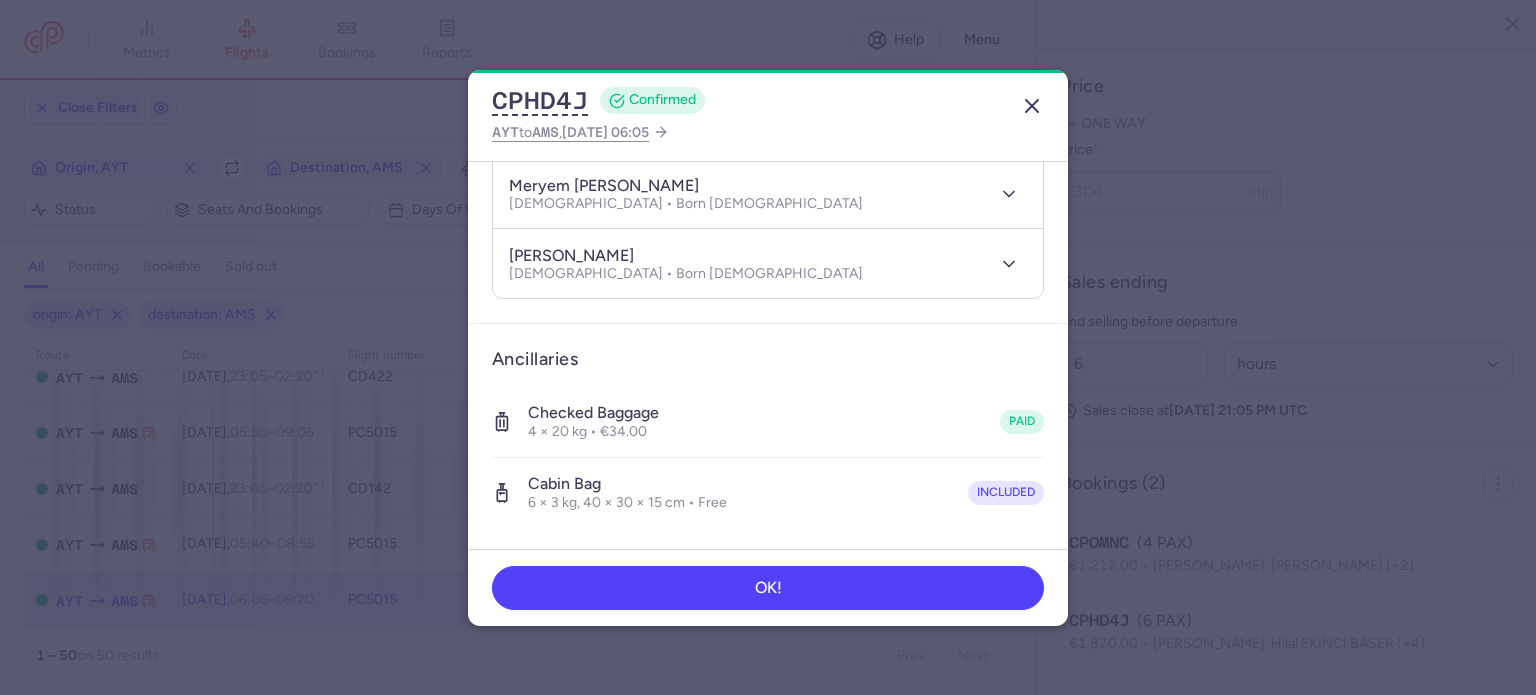 click 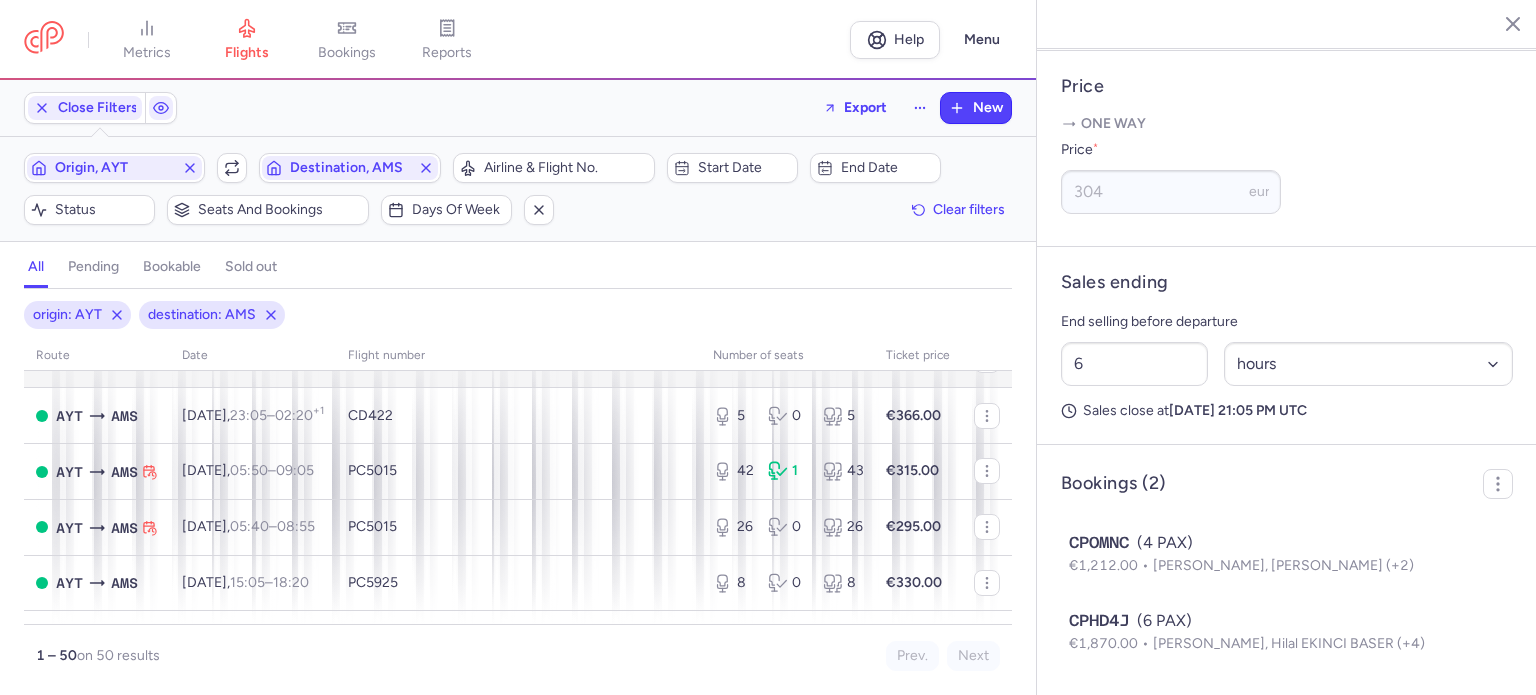 scroll, scrollTop: 1066, scrollLeft: 0, axis: vertical 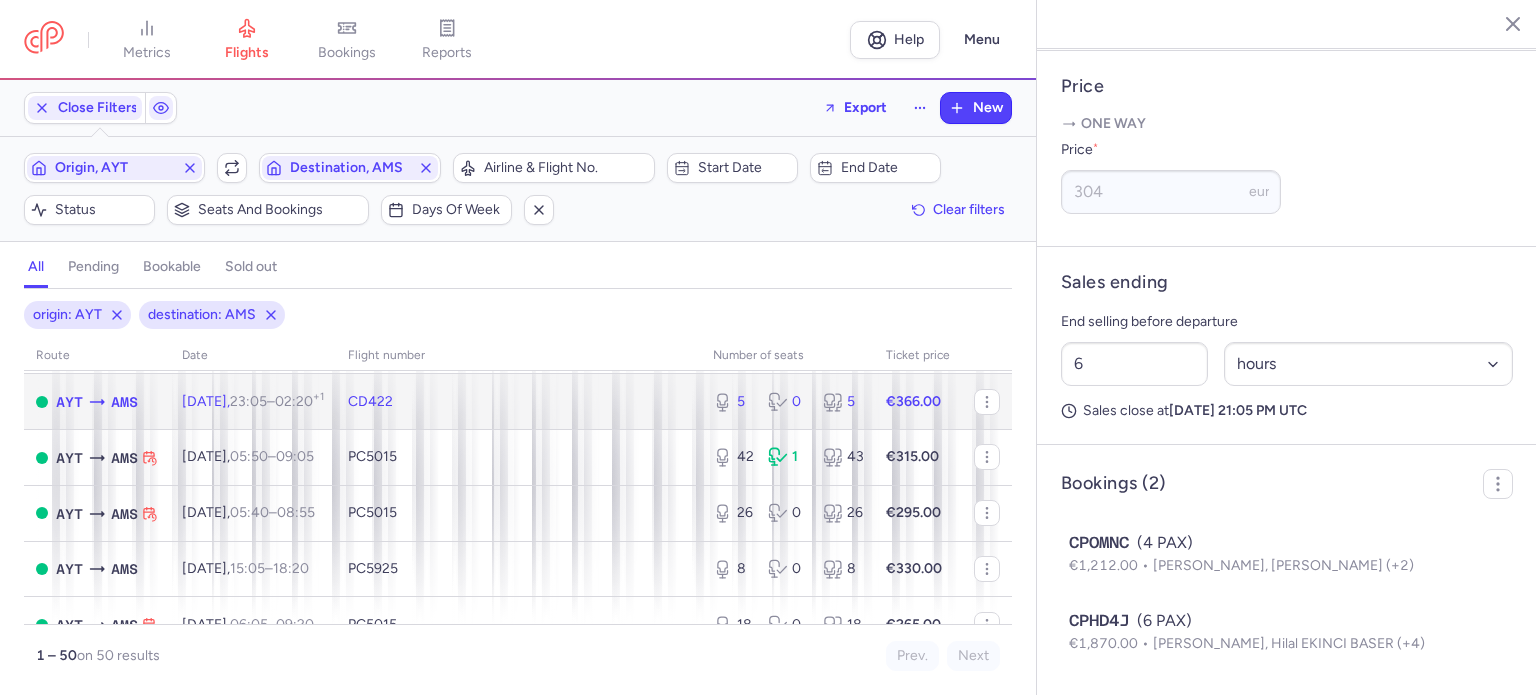 click on "CD422" at bounding box center (518, 402) 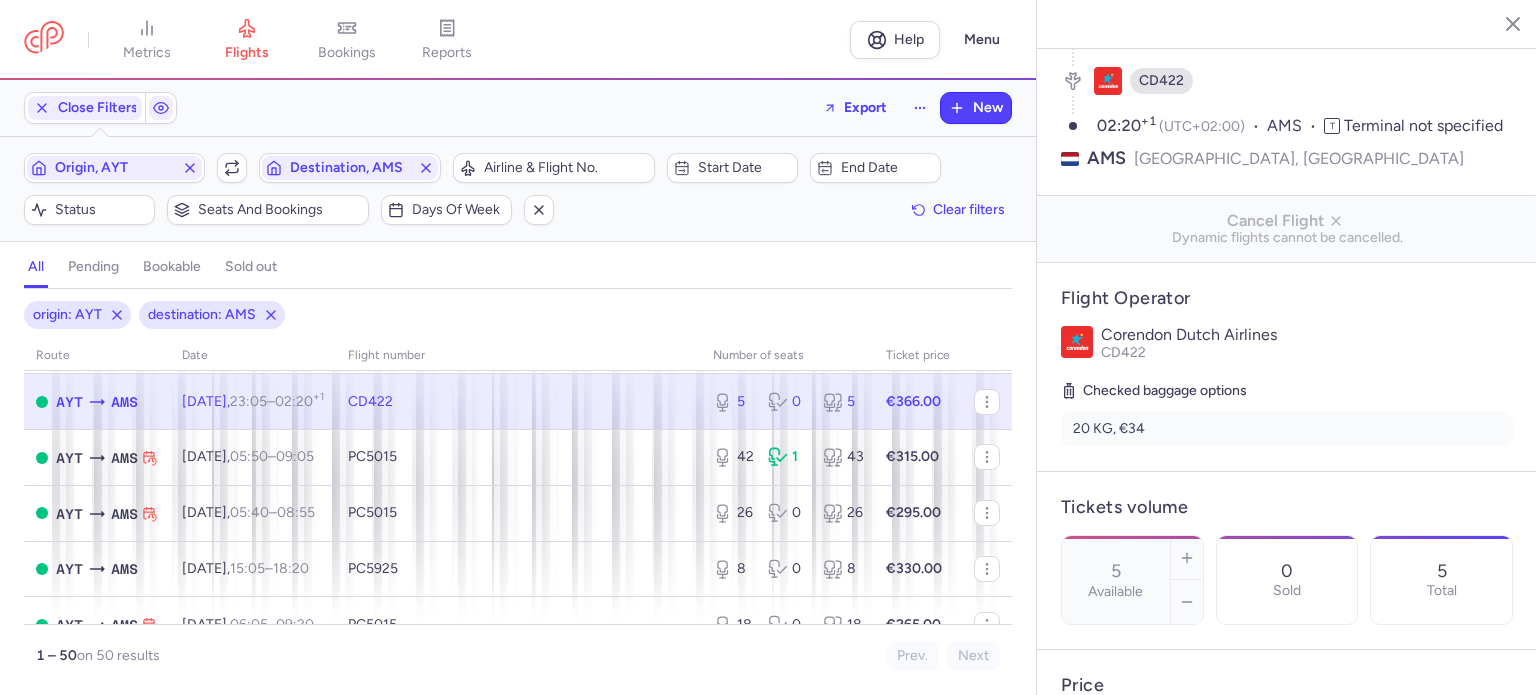 scroll, scrollTop: 0, scrollLeft: 0, axis: both 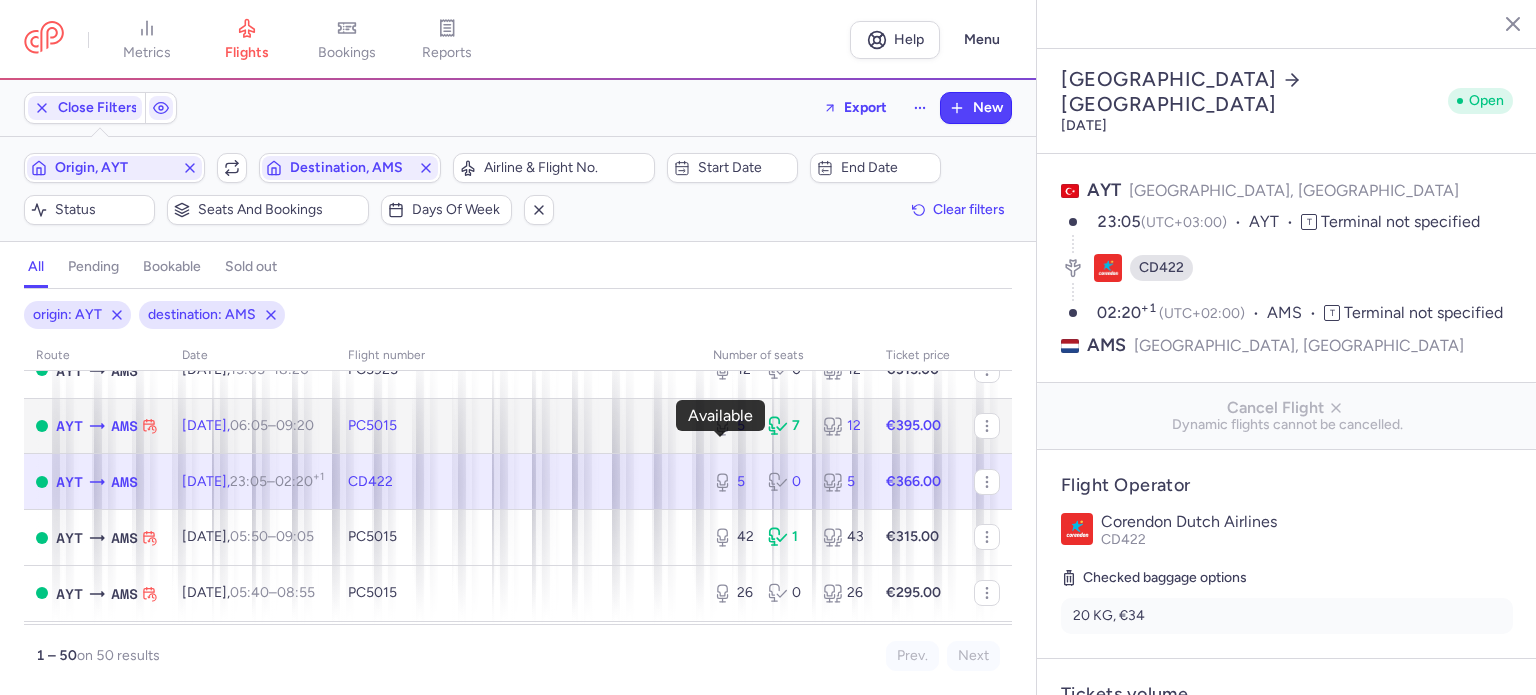 click 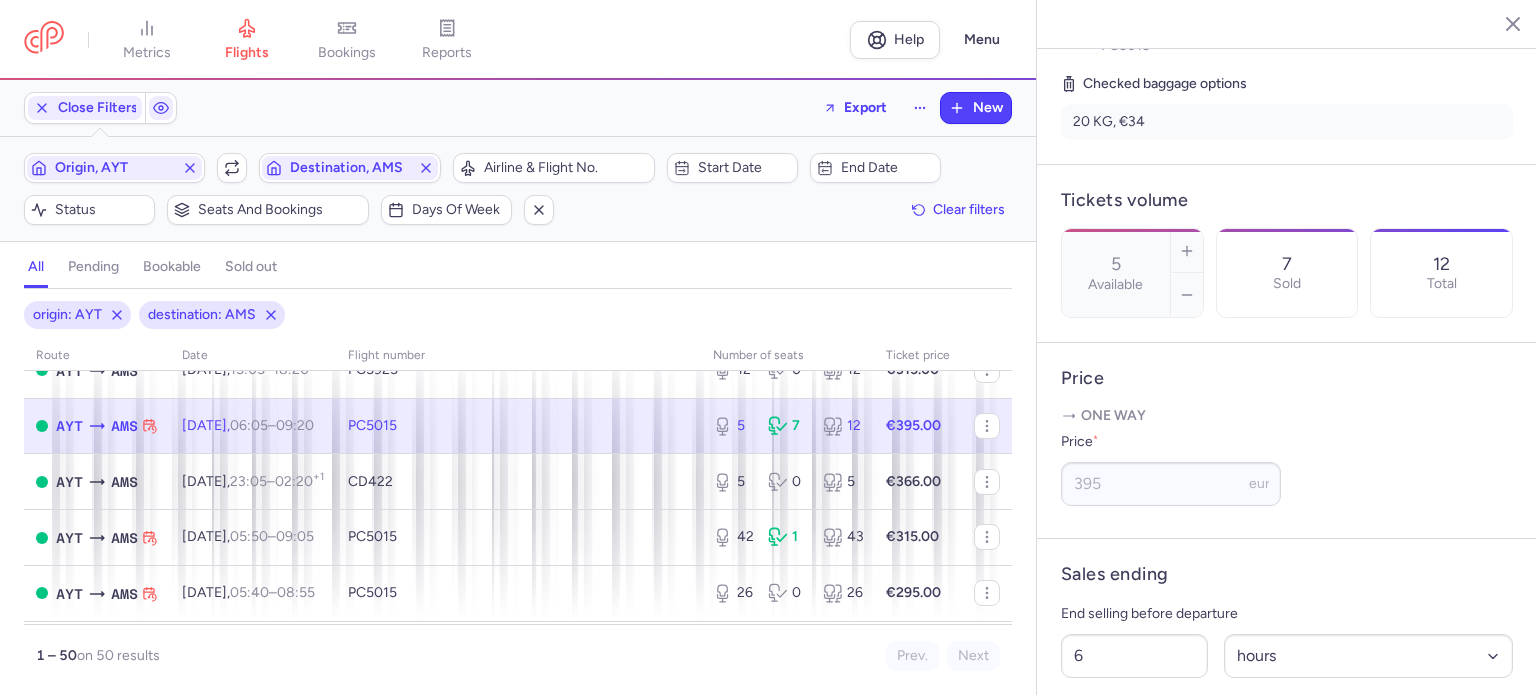 scroll, scrollTop: 735, scrollLeft: 0, axis: vertical 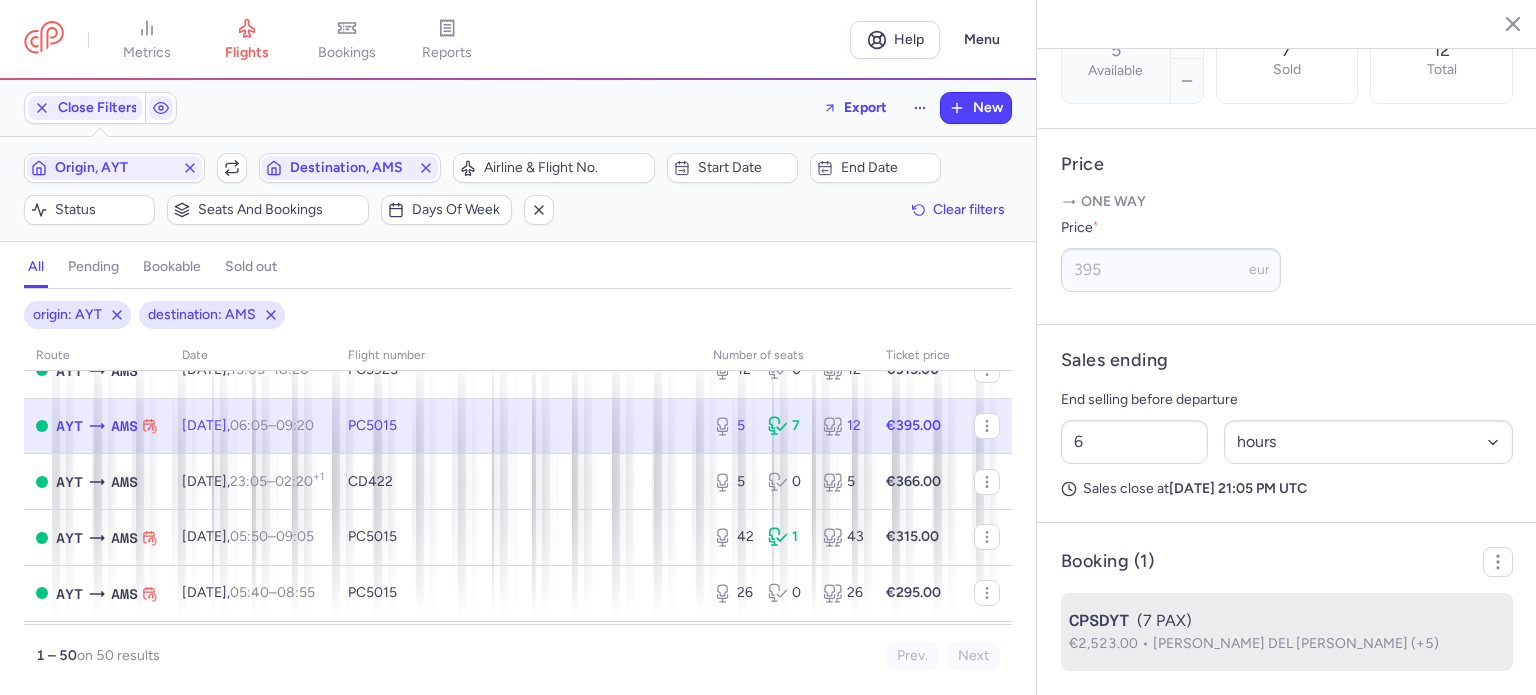 click on "[PERSON_NAME] DEL [PERSON_NAME] (+5)" at bounding box center (1296, 643) 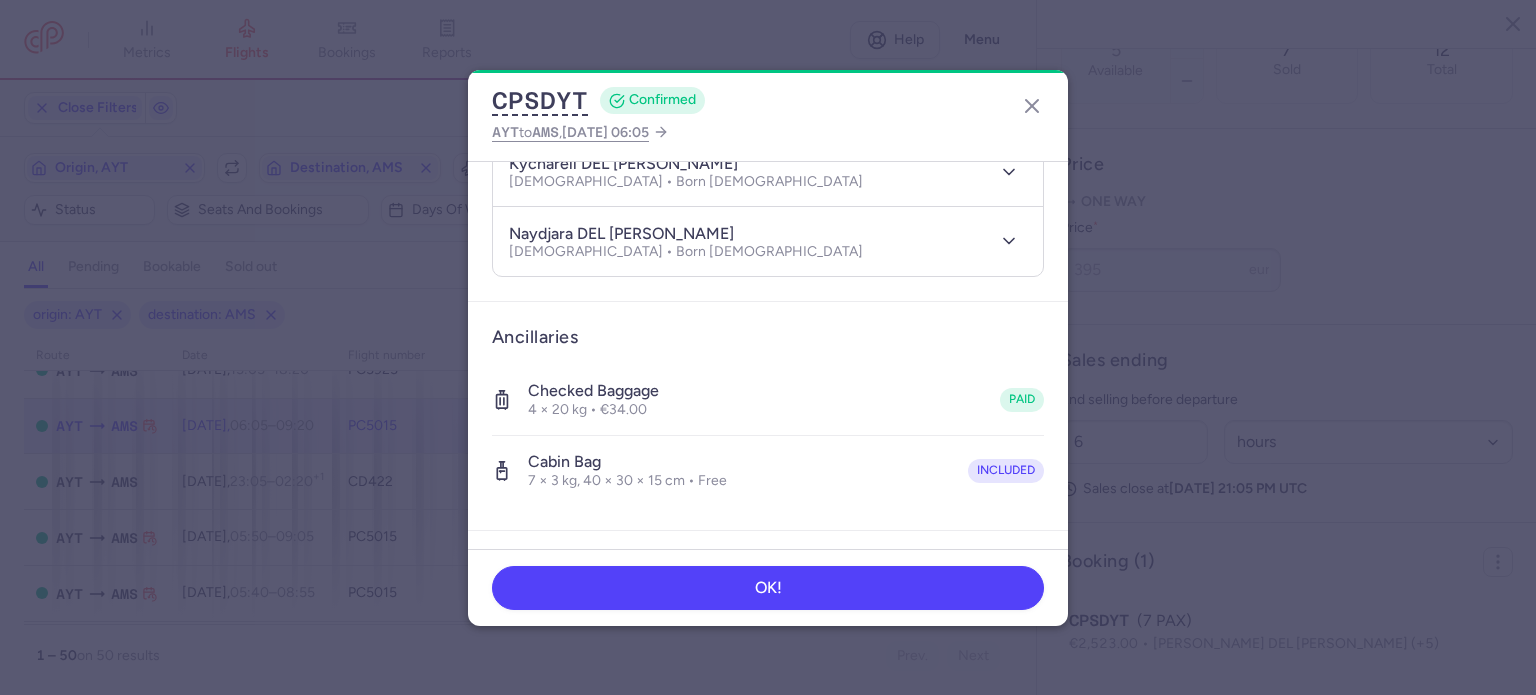scroll, scrollTop: 570, scrollLeft: 0, axis: vertical 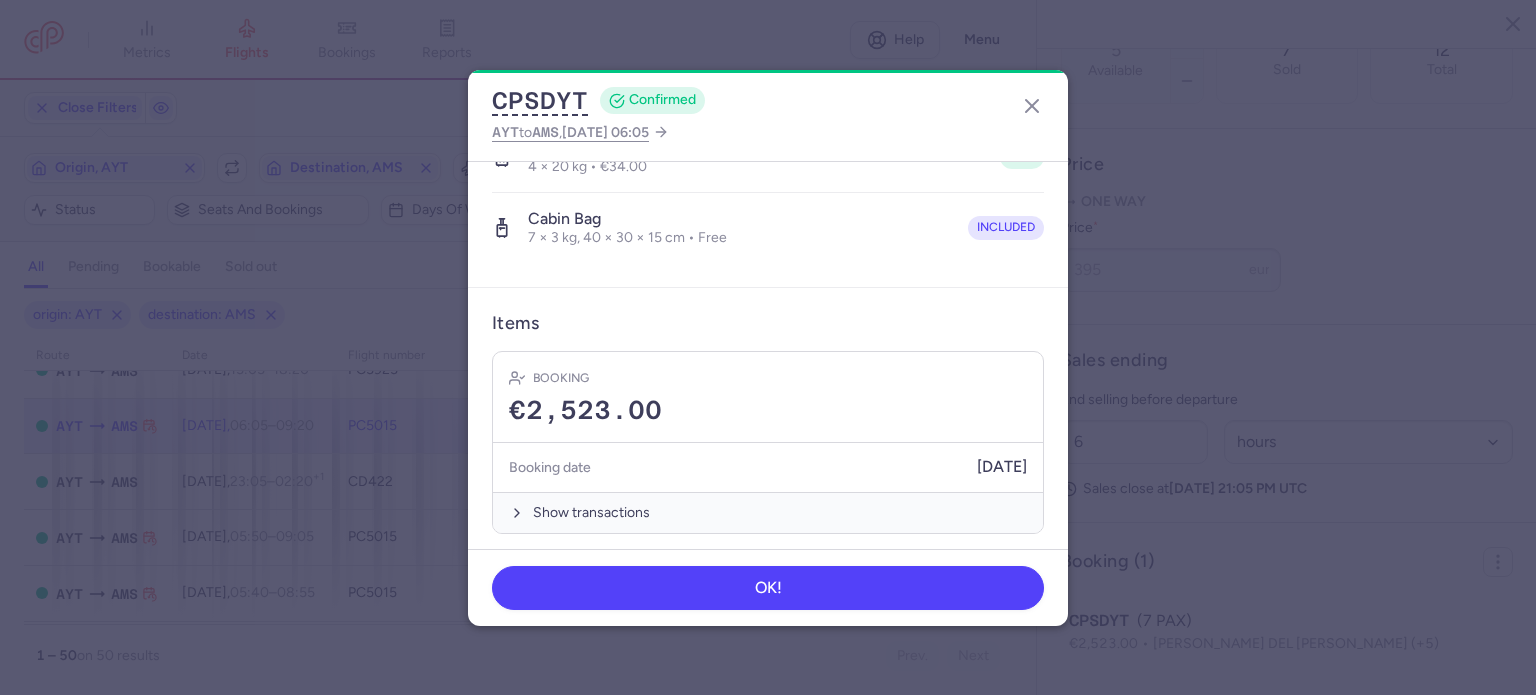 drag, startPoint x: 1041, startPoint y: 108, endPoint x: 520, endPoint y: 533, distance: 672.3585 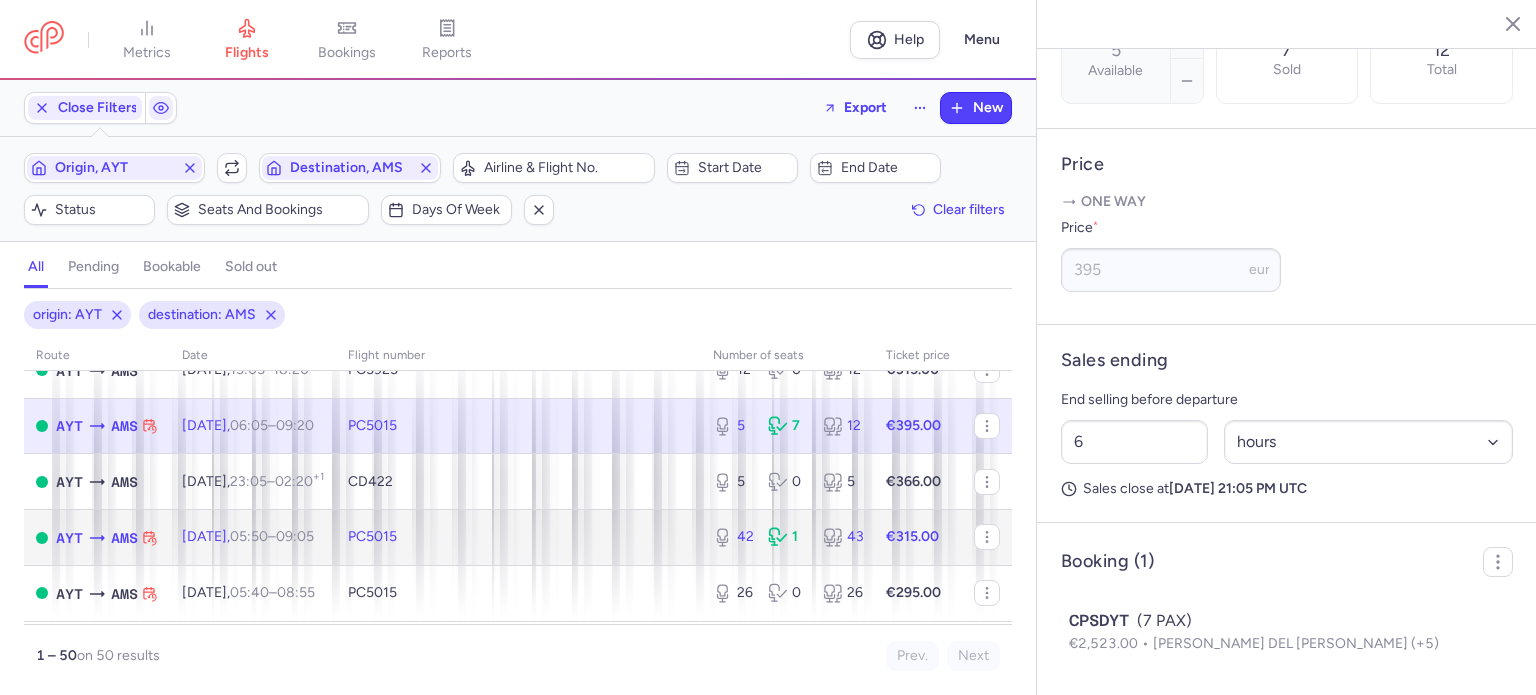 click on "PC5015" at bounding box center [518, 538] 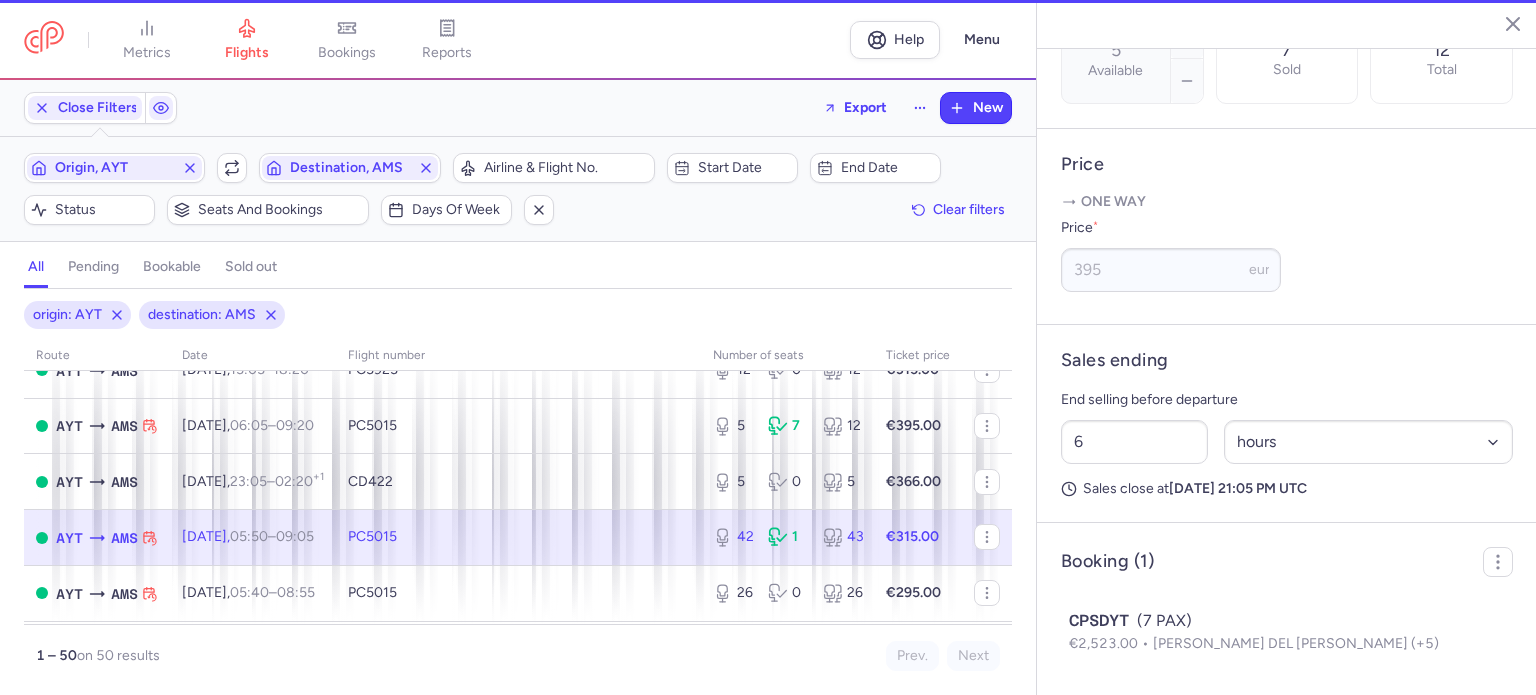 type on "42" 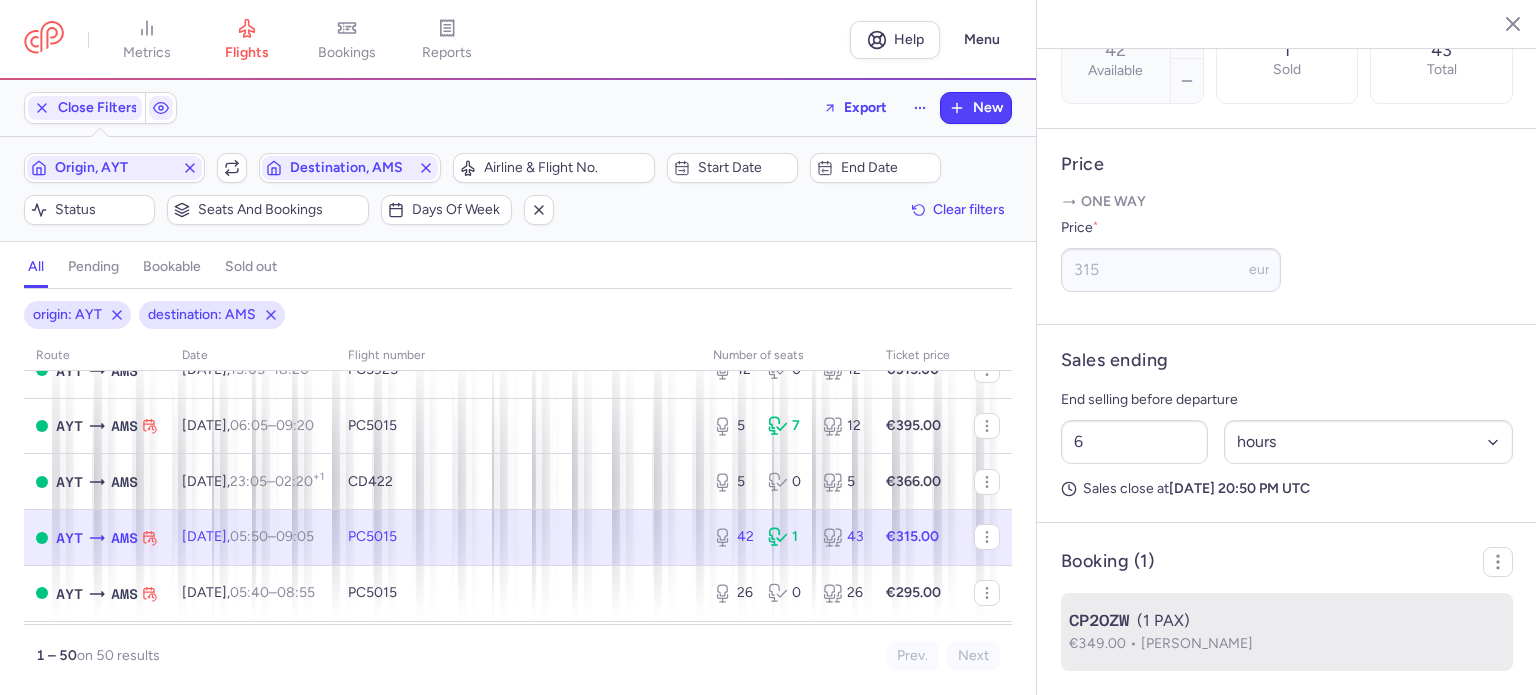 click on "€349.00" at bounding box center (1105, 643) 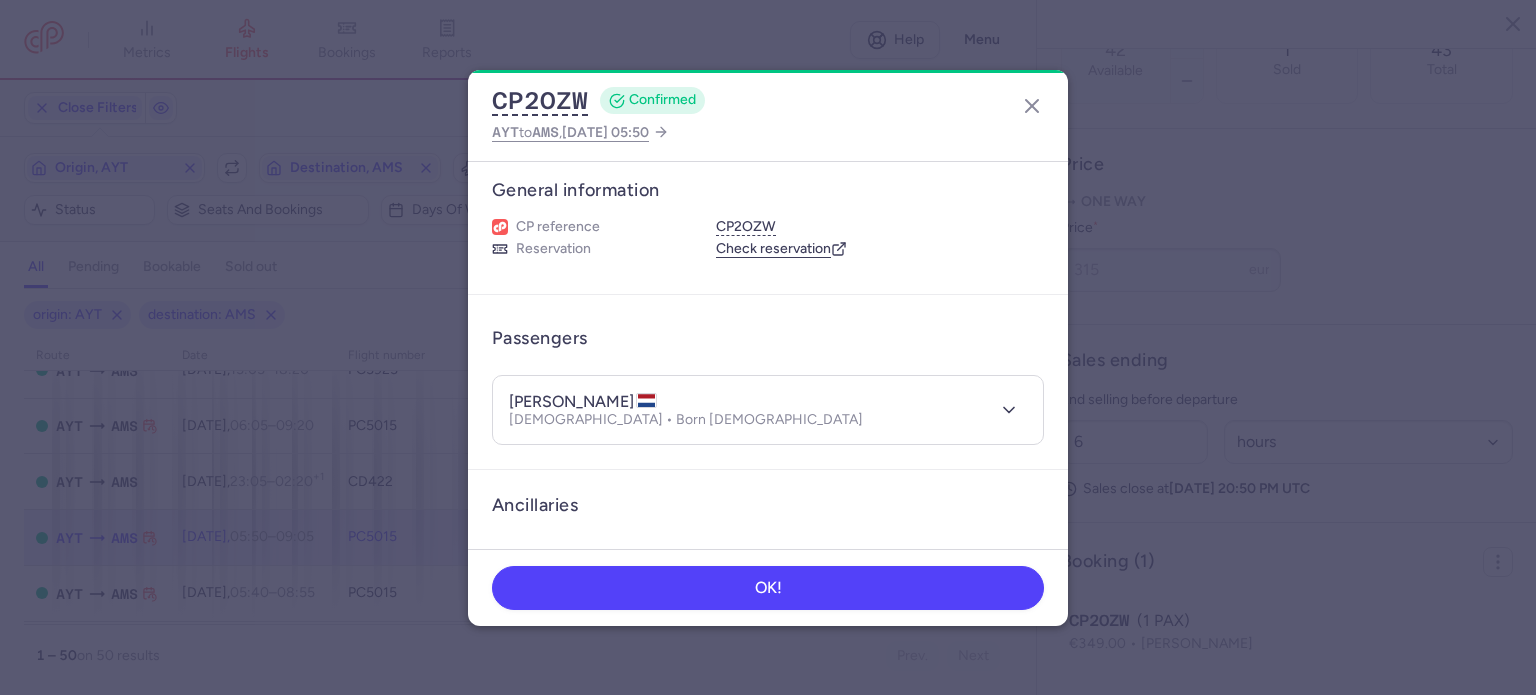 scroll, scrollTop: 0, scrollLeft: 0, axis: both 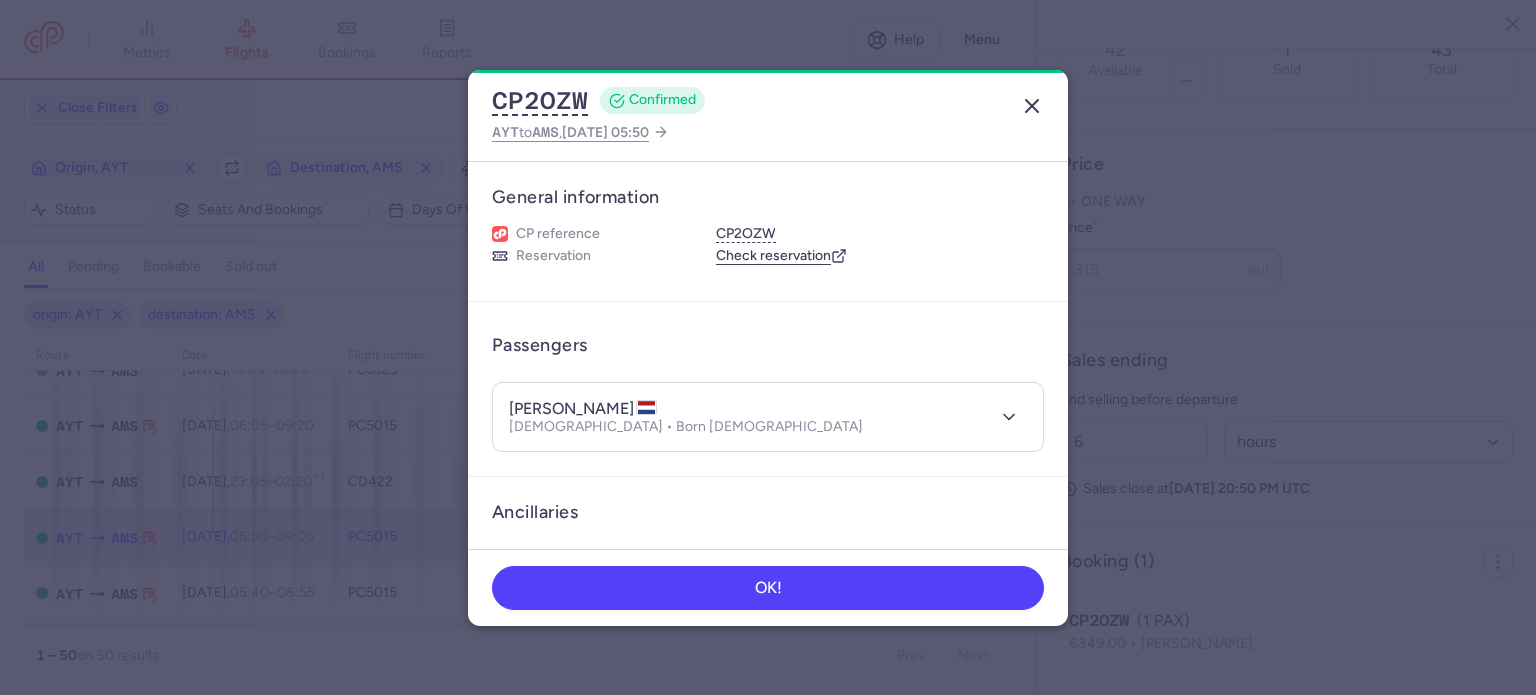 click 